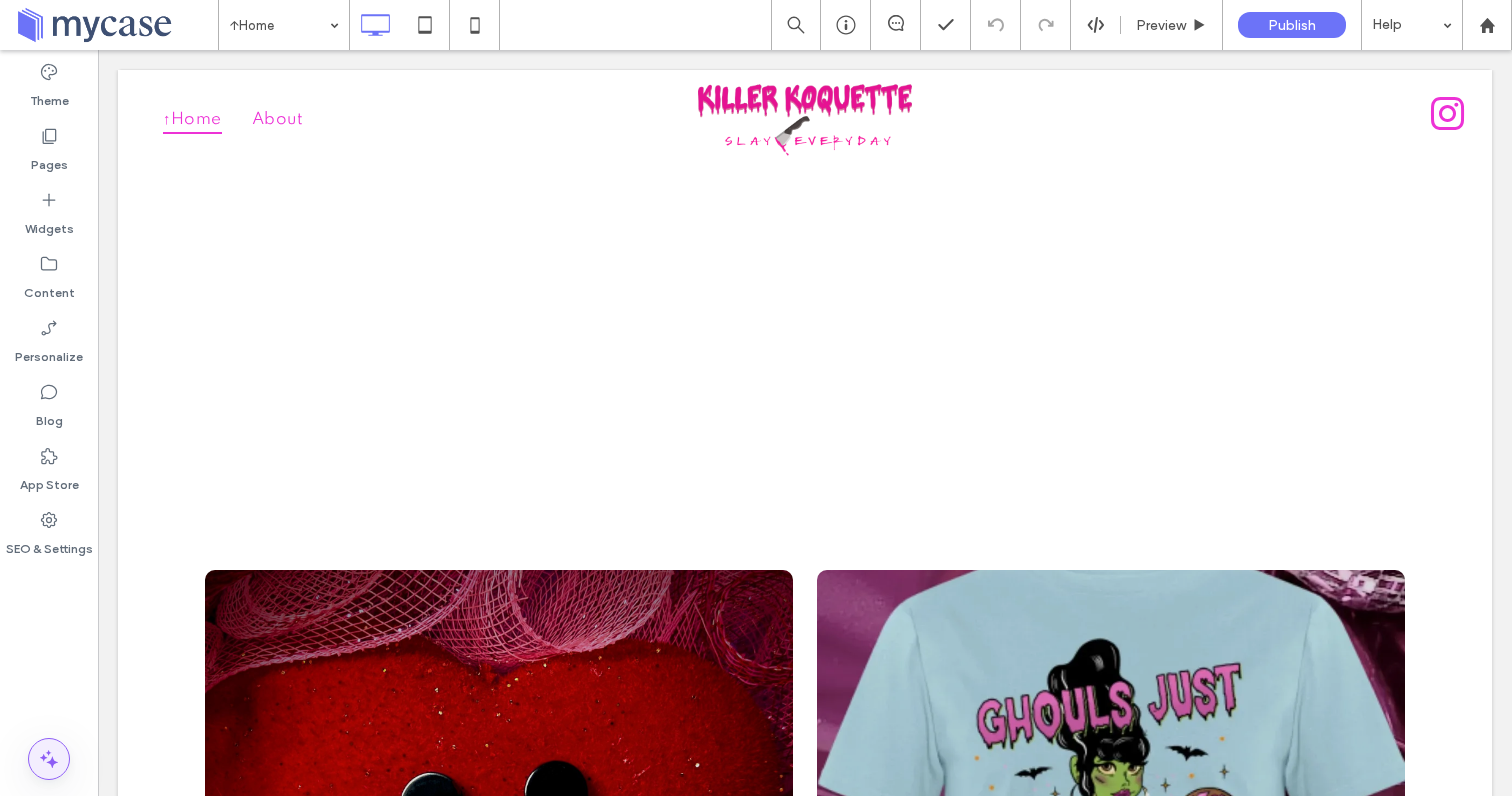scroll, scrollTop: 332, scrollLeft: 0, axis: vertical 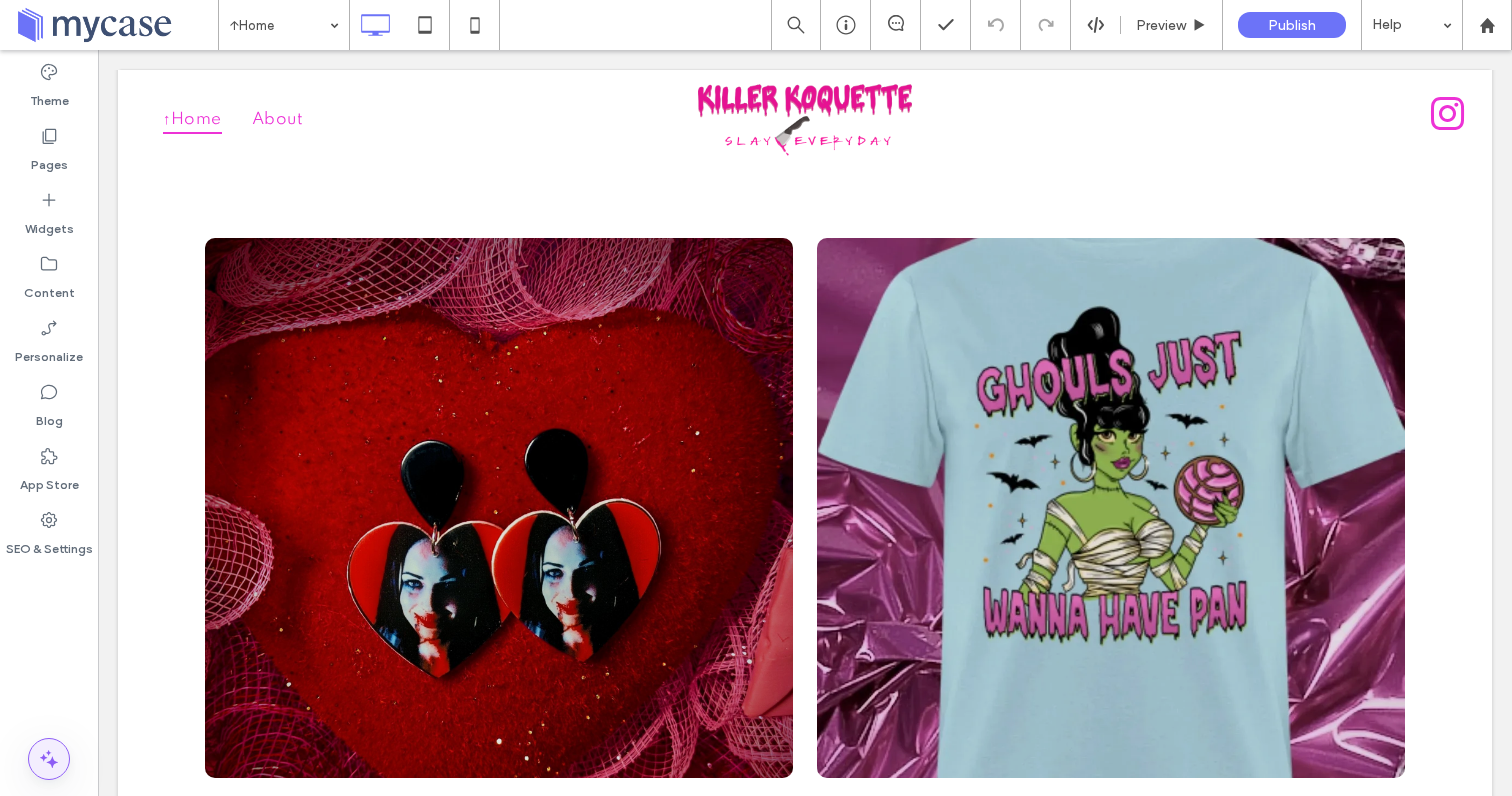 click 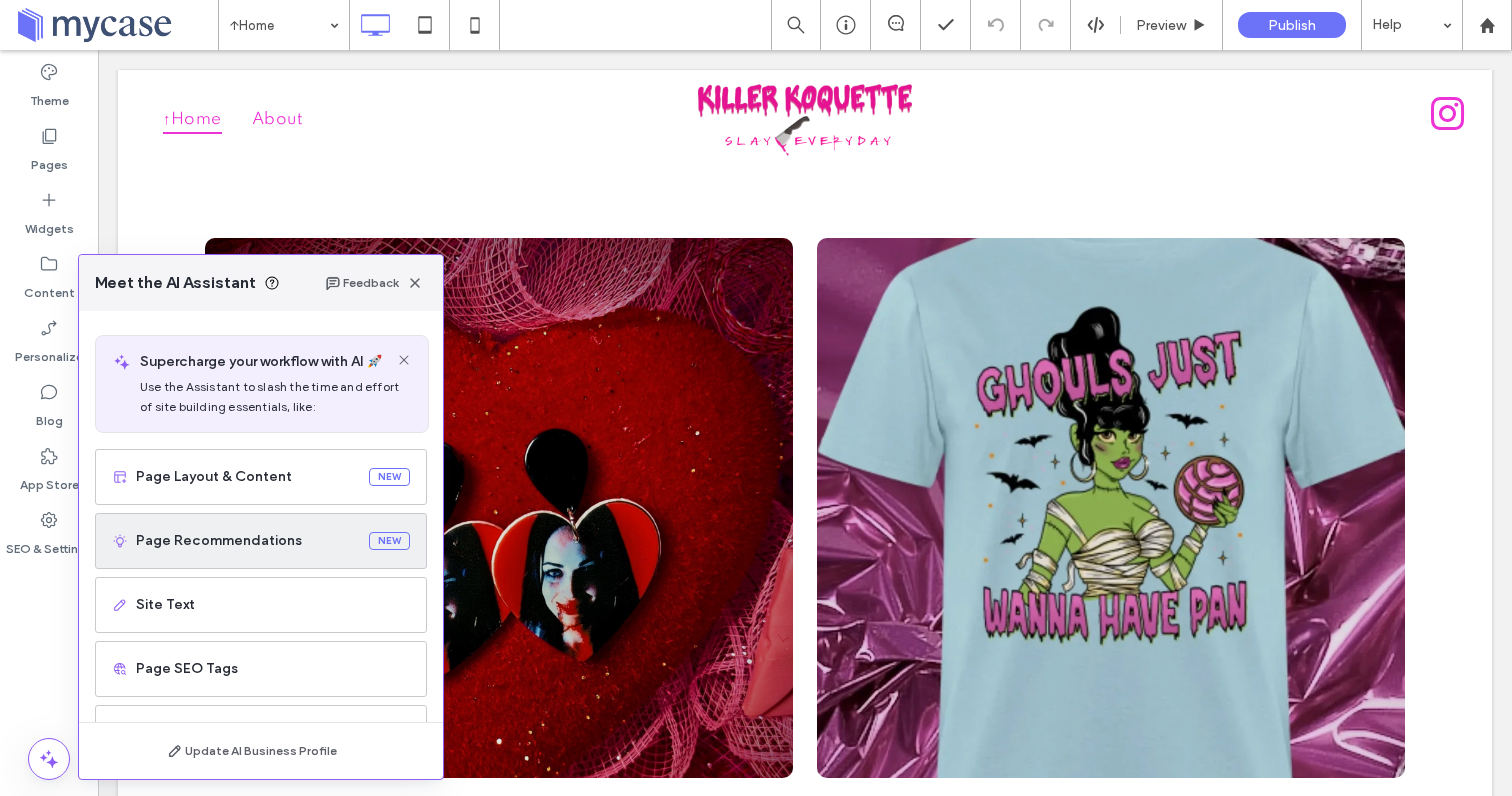 click on "Page Recommendations NEW" at bounding box center [261, 541] 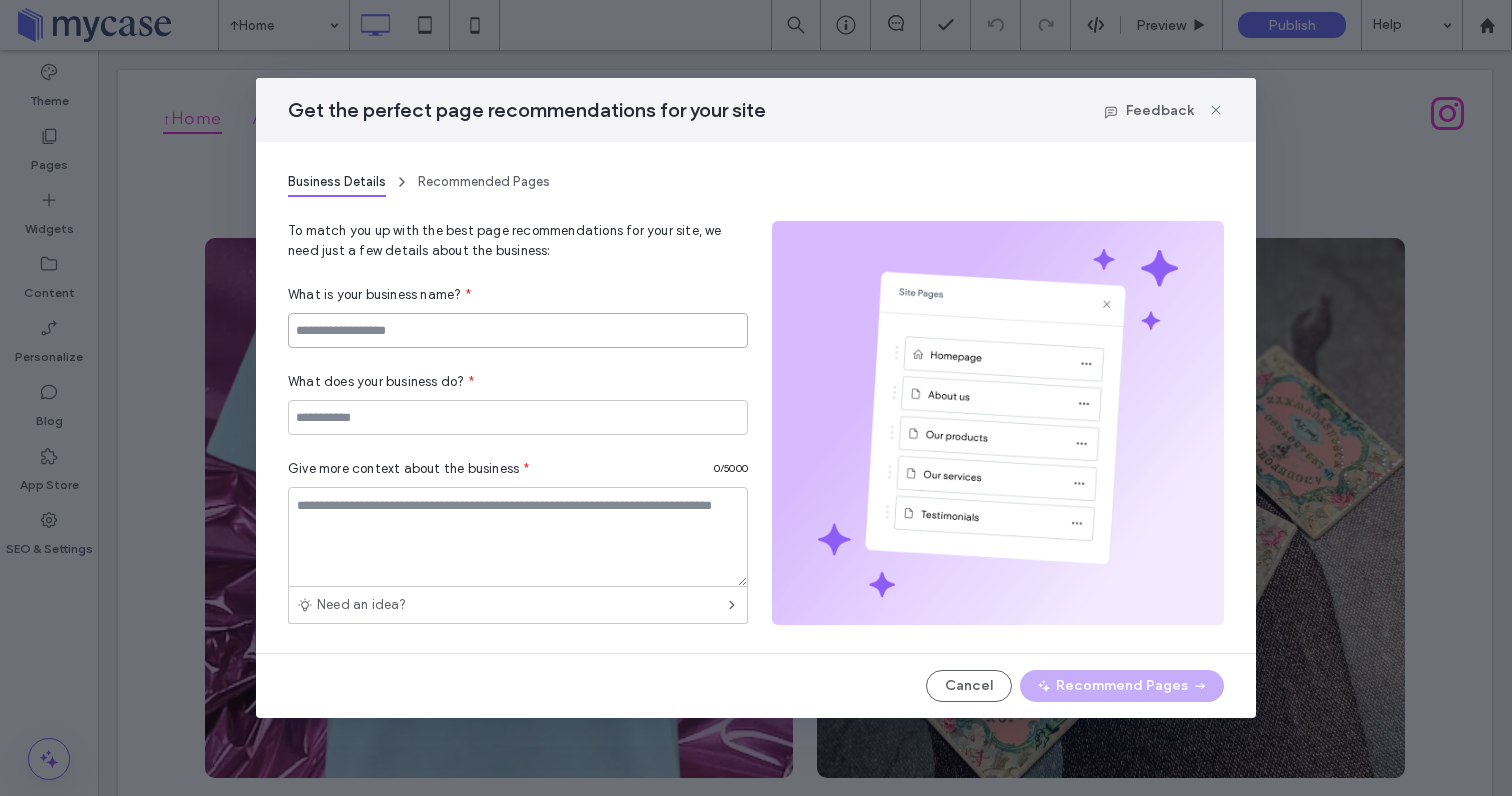 click at bounding box center [518, 330] 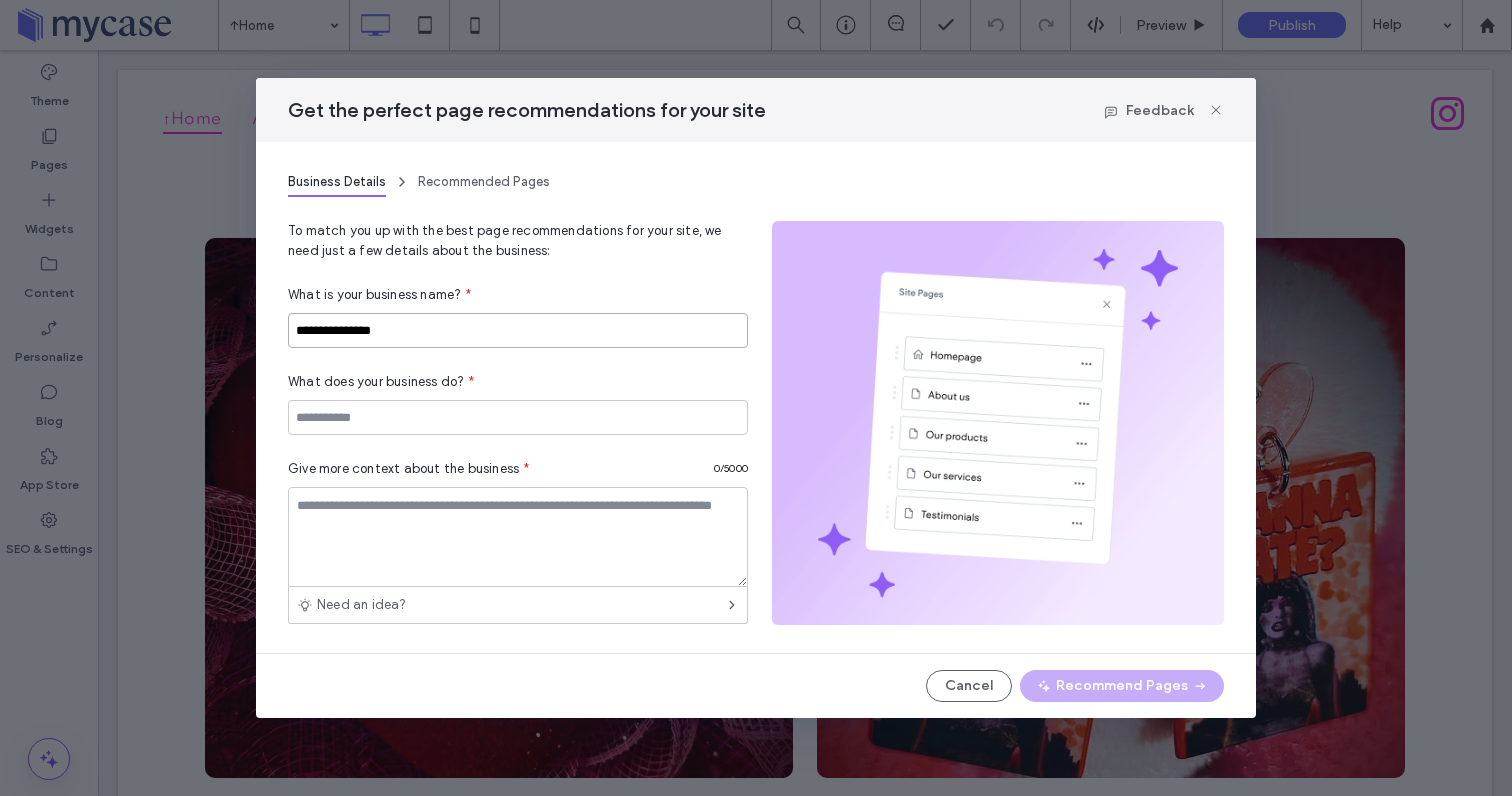 type on "**********" 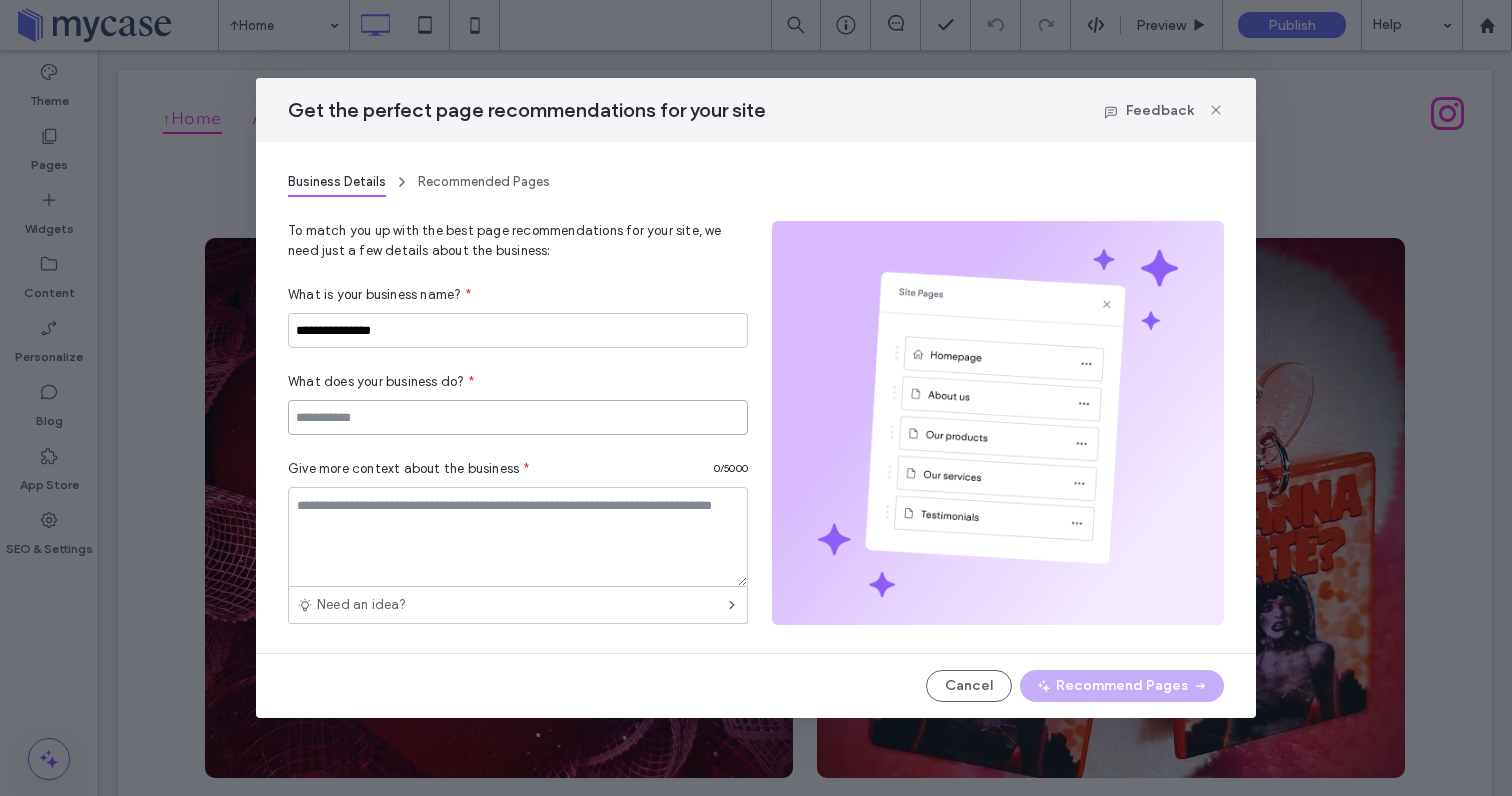 click at bounding box center [518, 417] 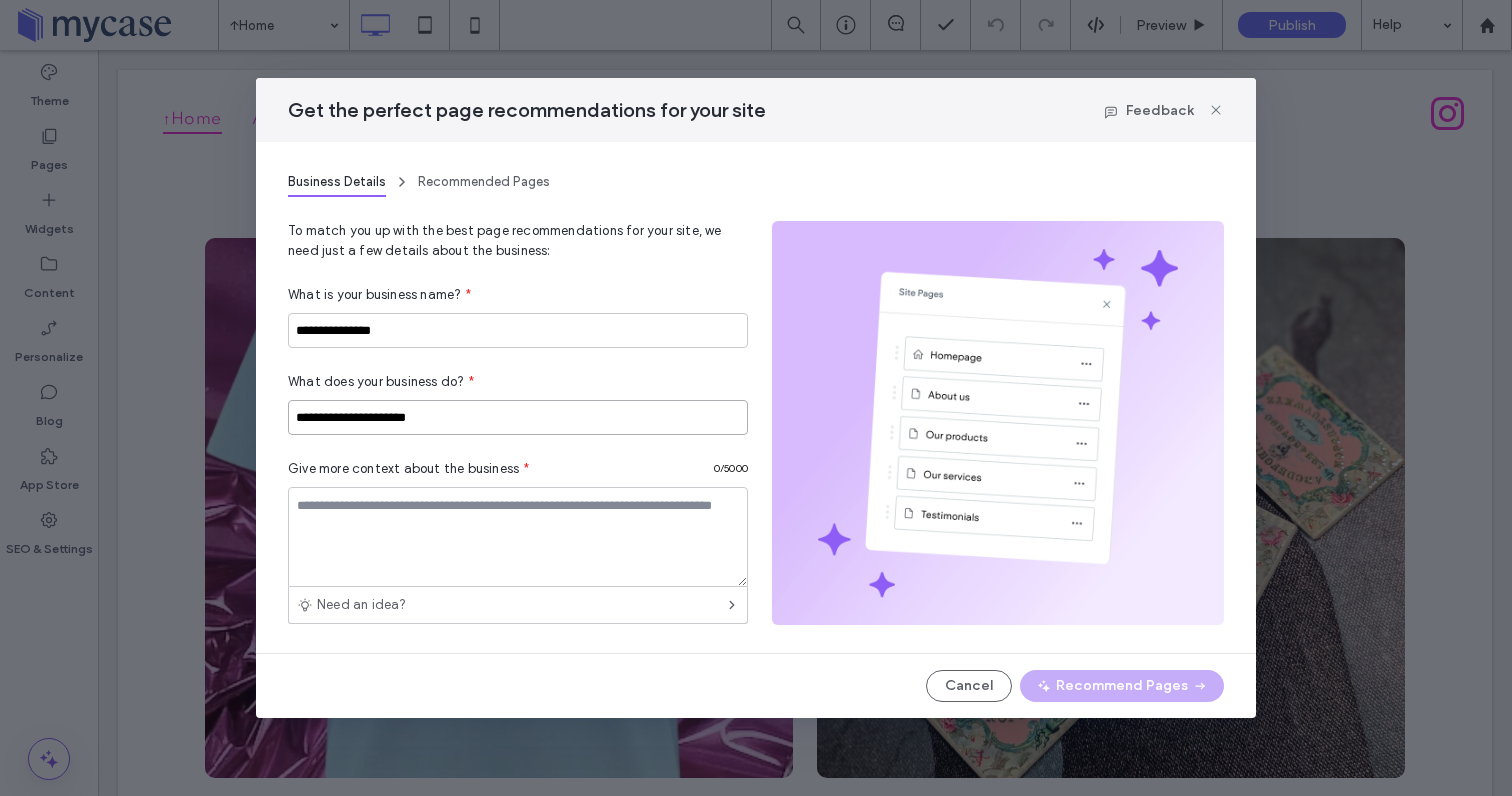 type on "**********" 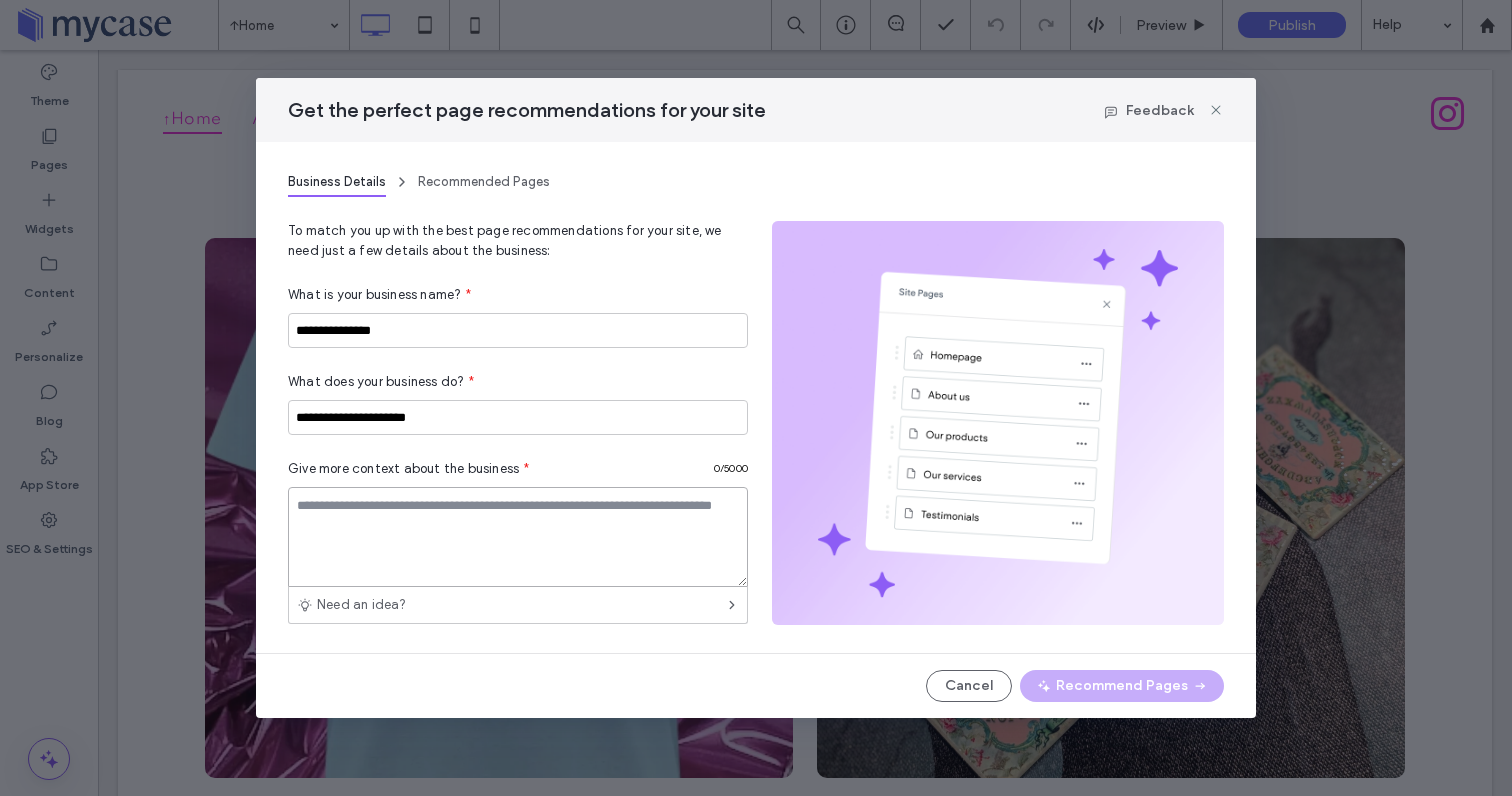 click at bounding box center [518, 537] 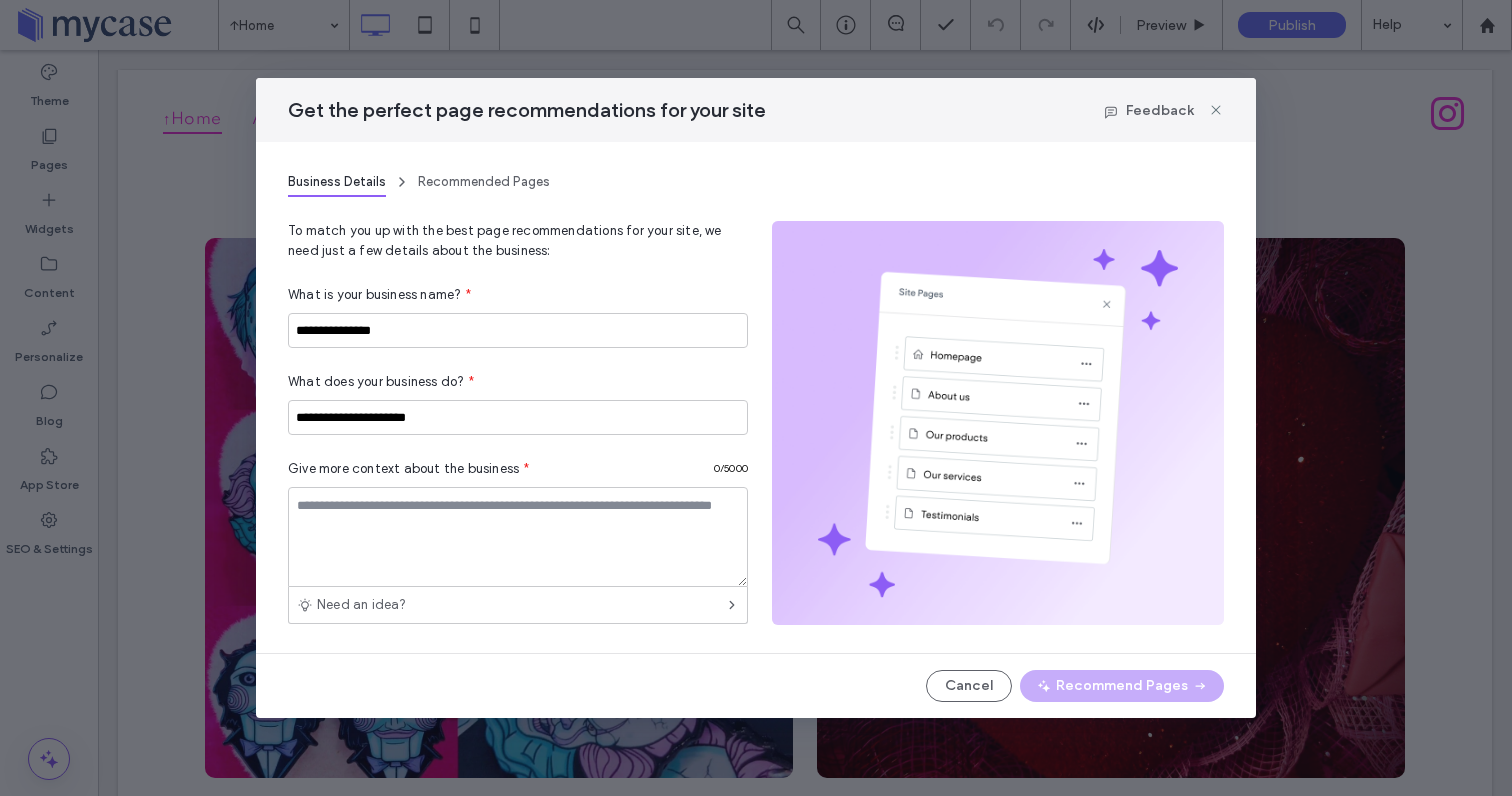click on "**********" at bounding box center (756, 398) 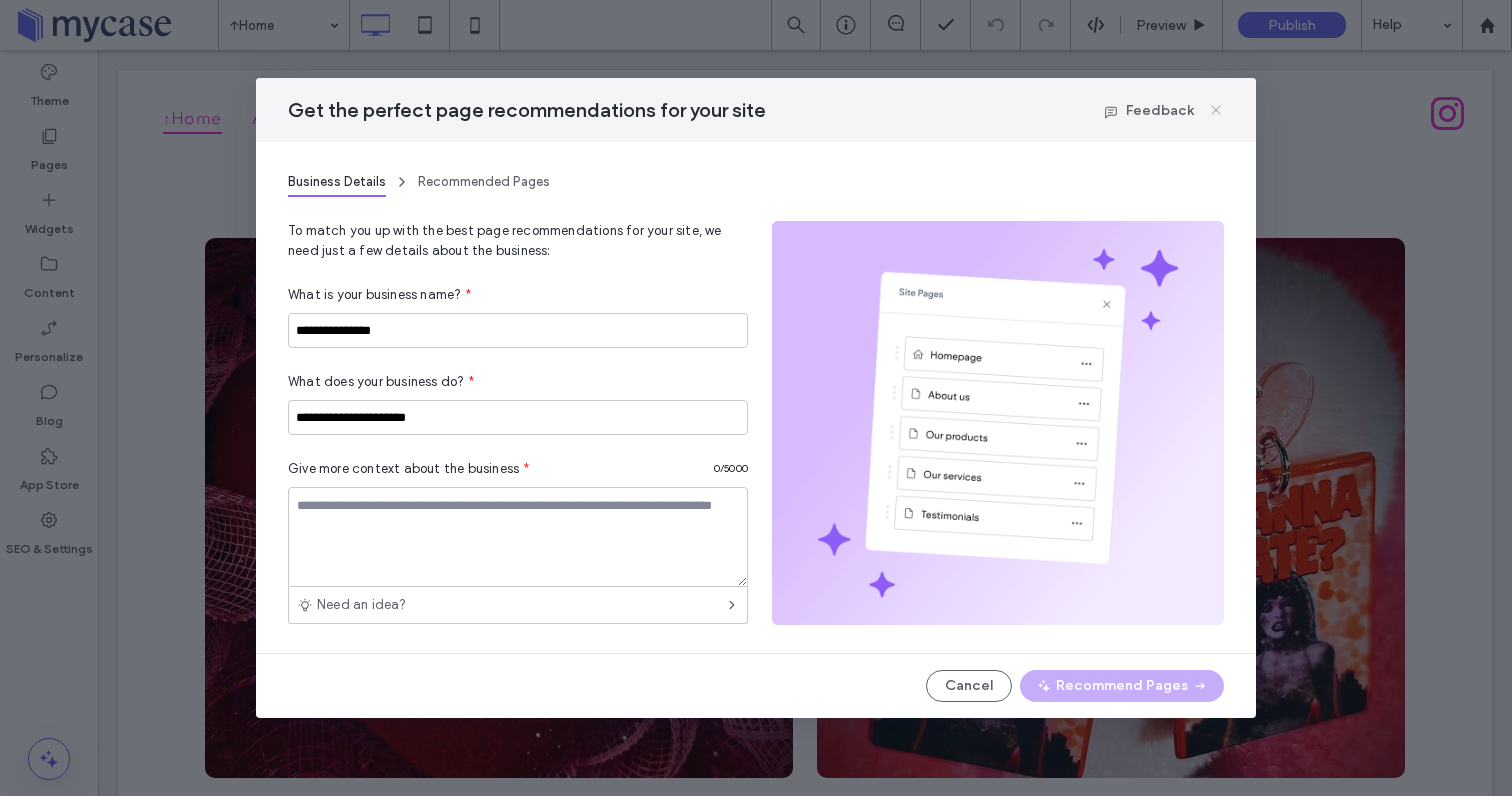 click 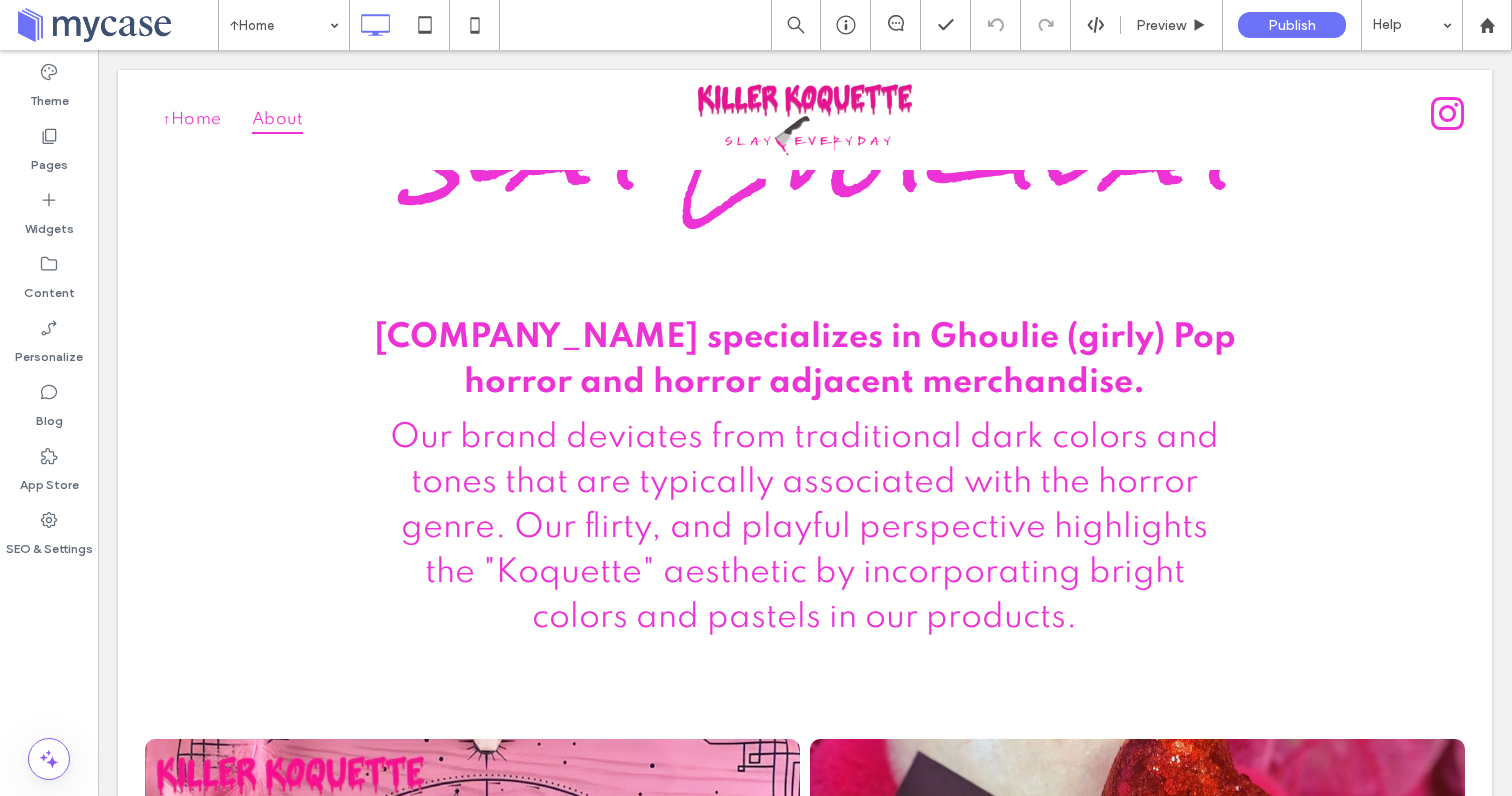 scroll, scrollTop: 1330, scrollLeft: 0, axis: vertical 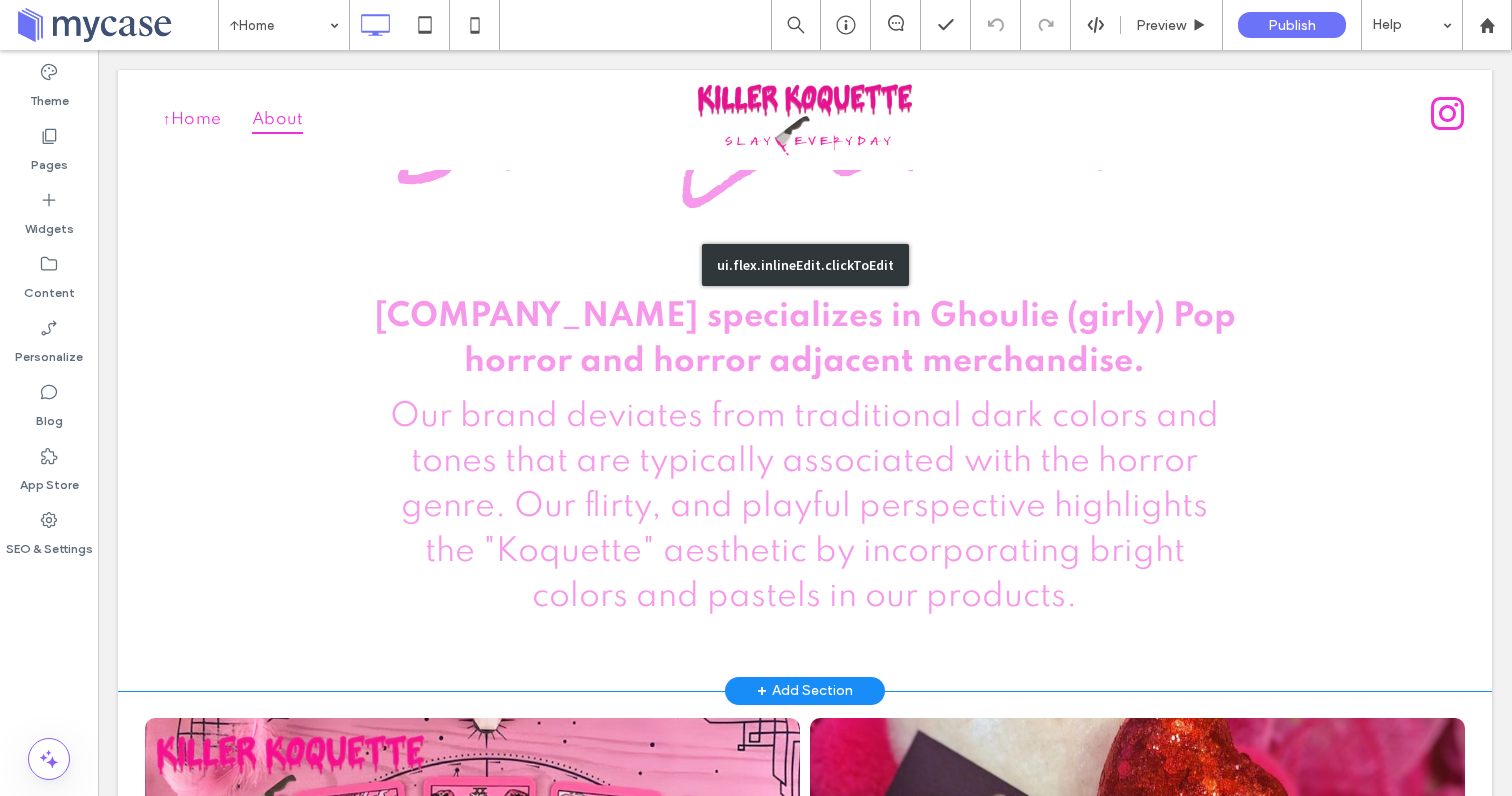 click on "ui.flex.inlineEdit.clickToEdit" at bounding box center (805, 265) 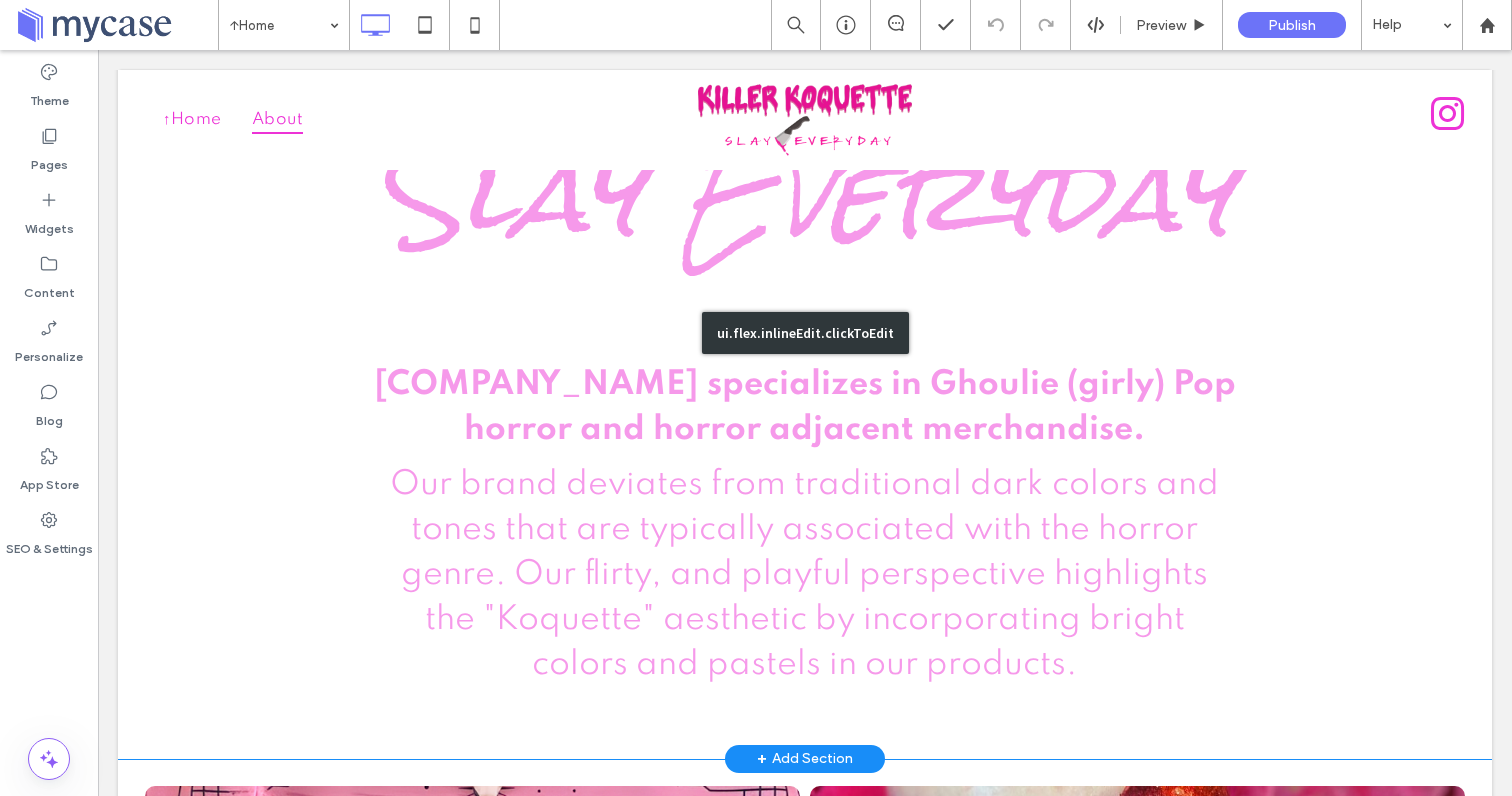 scroll, scrollTop: 1220, scrollLeft: 0, axis: vertical 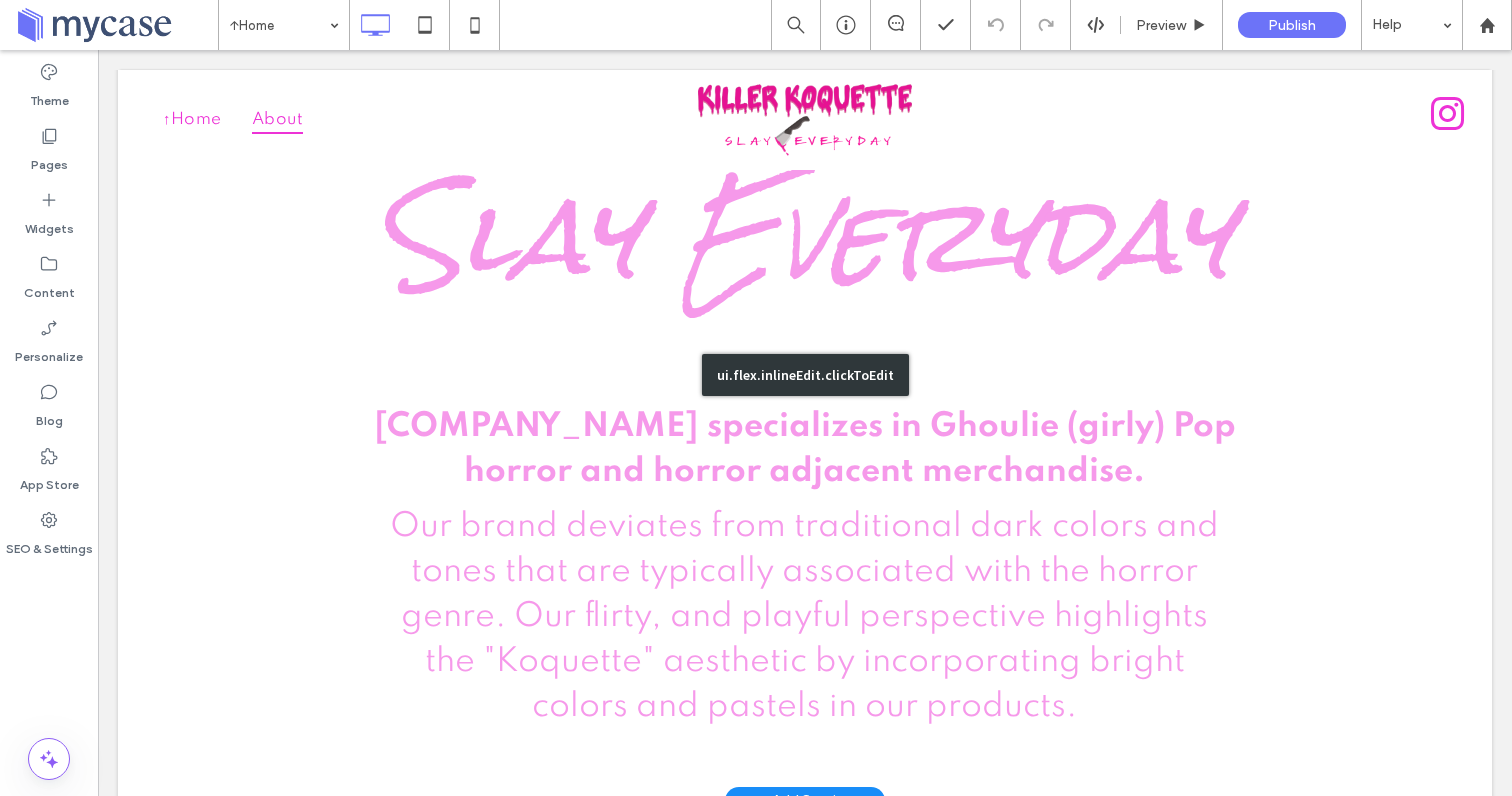 click on "ui.flex.inlineEdit.clickToEdit" at bounding box center (805, 375) 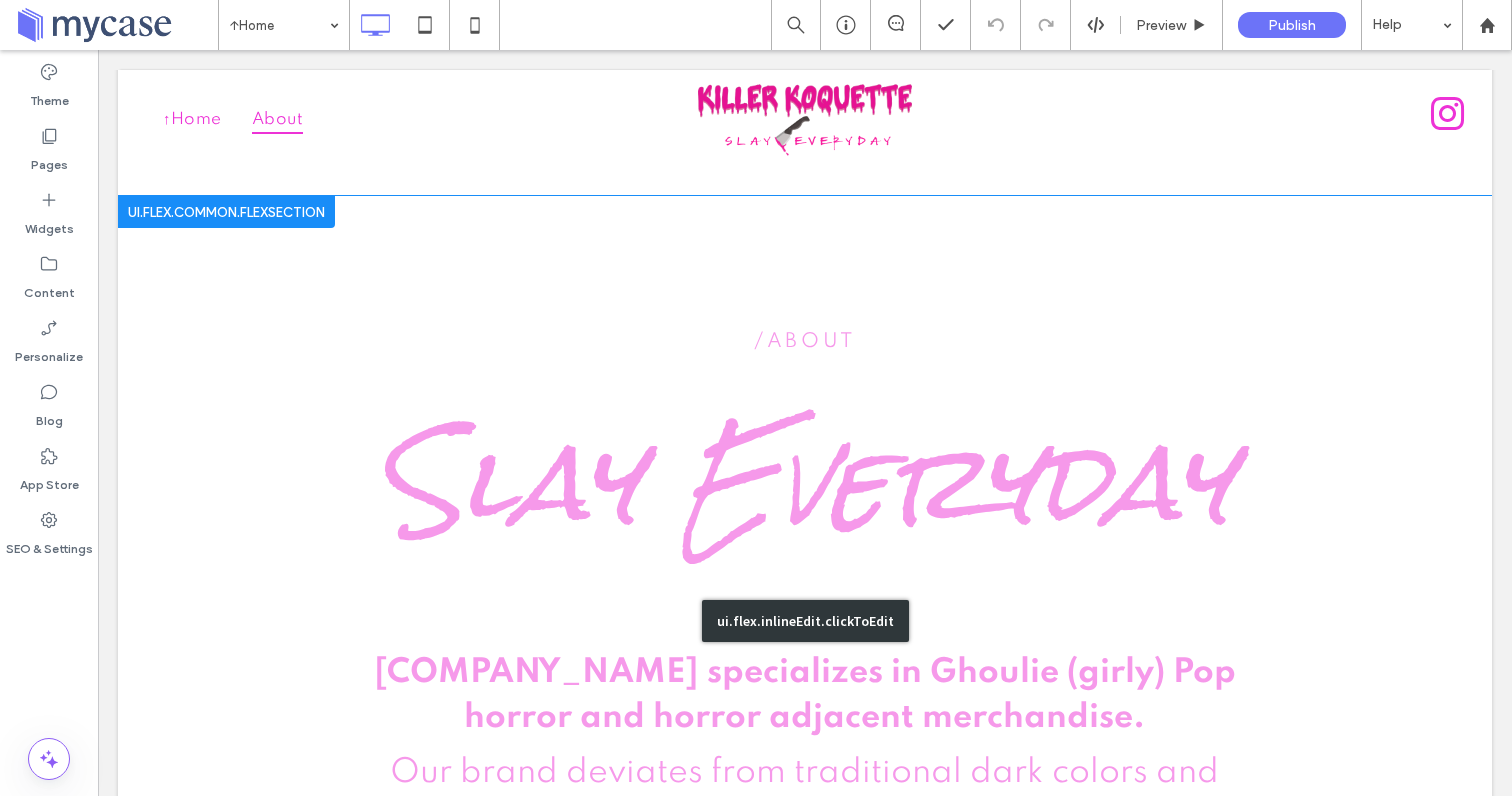 scroll, scrollTop: 846, scrollLeft: 0, axis: vertical 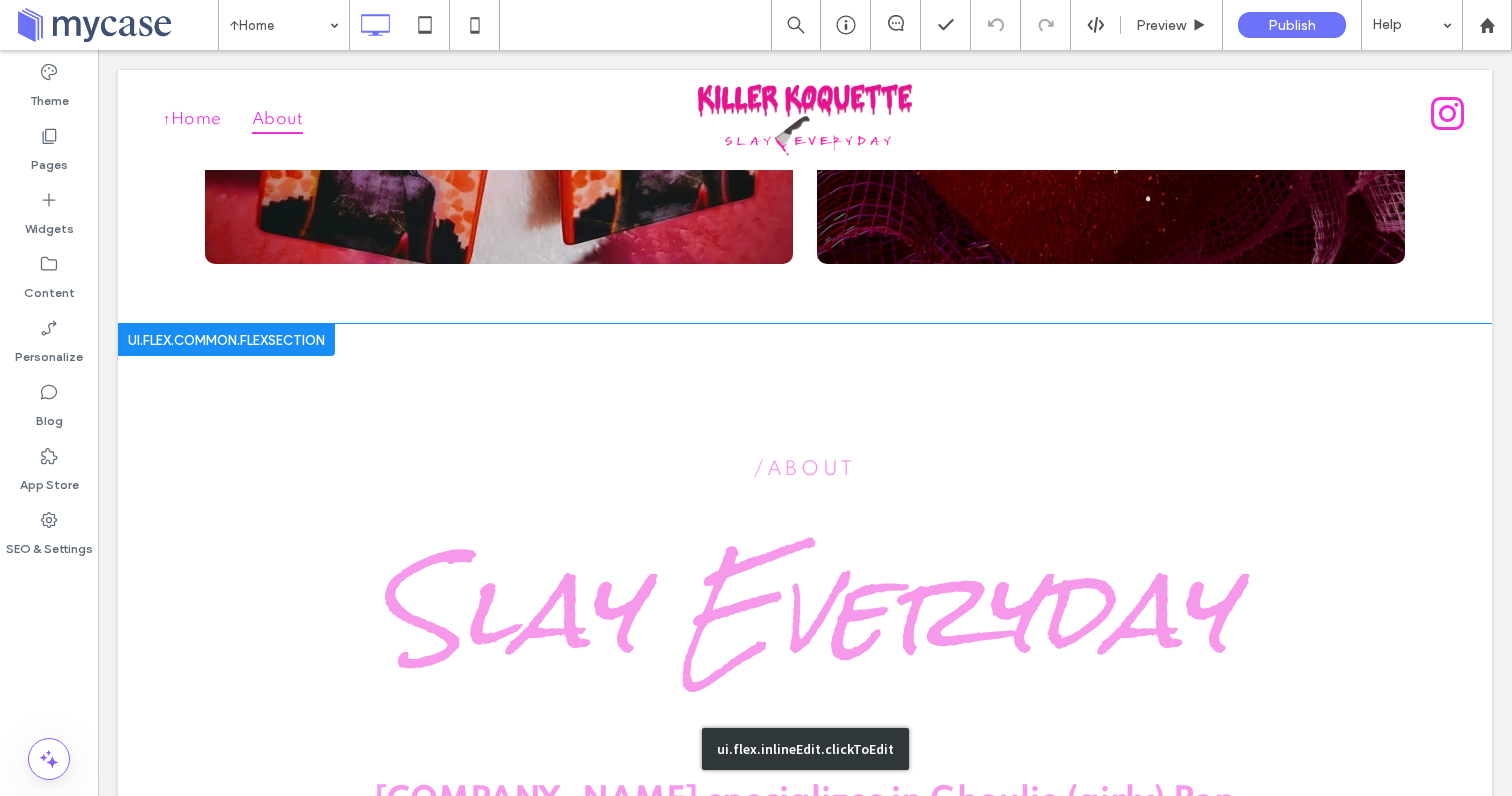 click on "ui.flex.inlineEdit.clickToEdit" at bounding box center (805, 749) 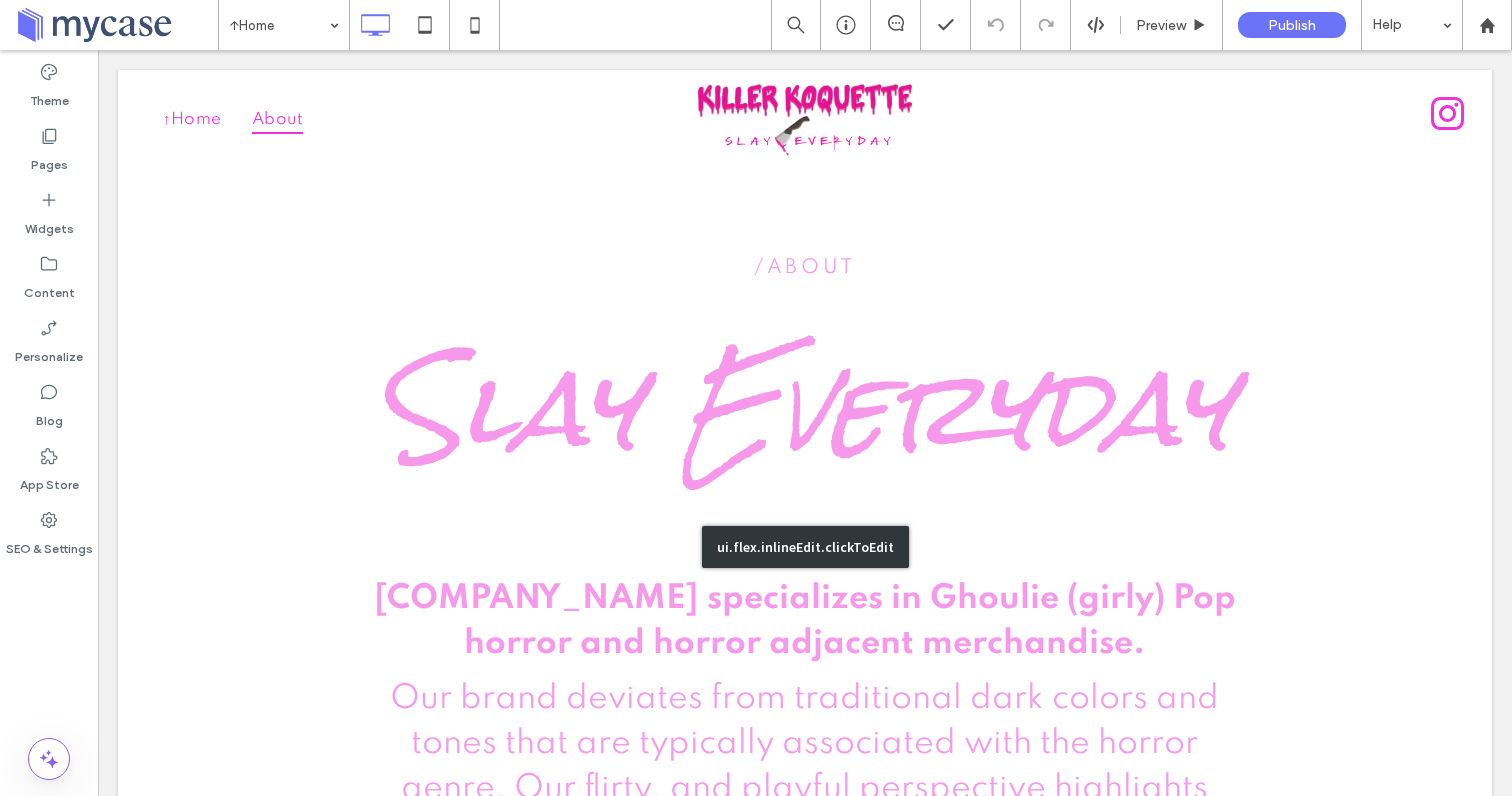 scroll, scrollTop: 1096, scrollLeft: 0, axis: vertical 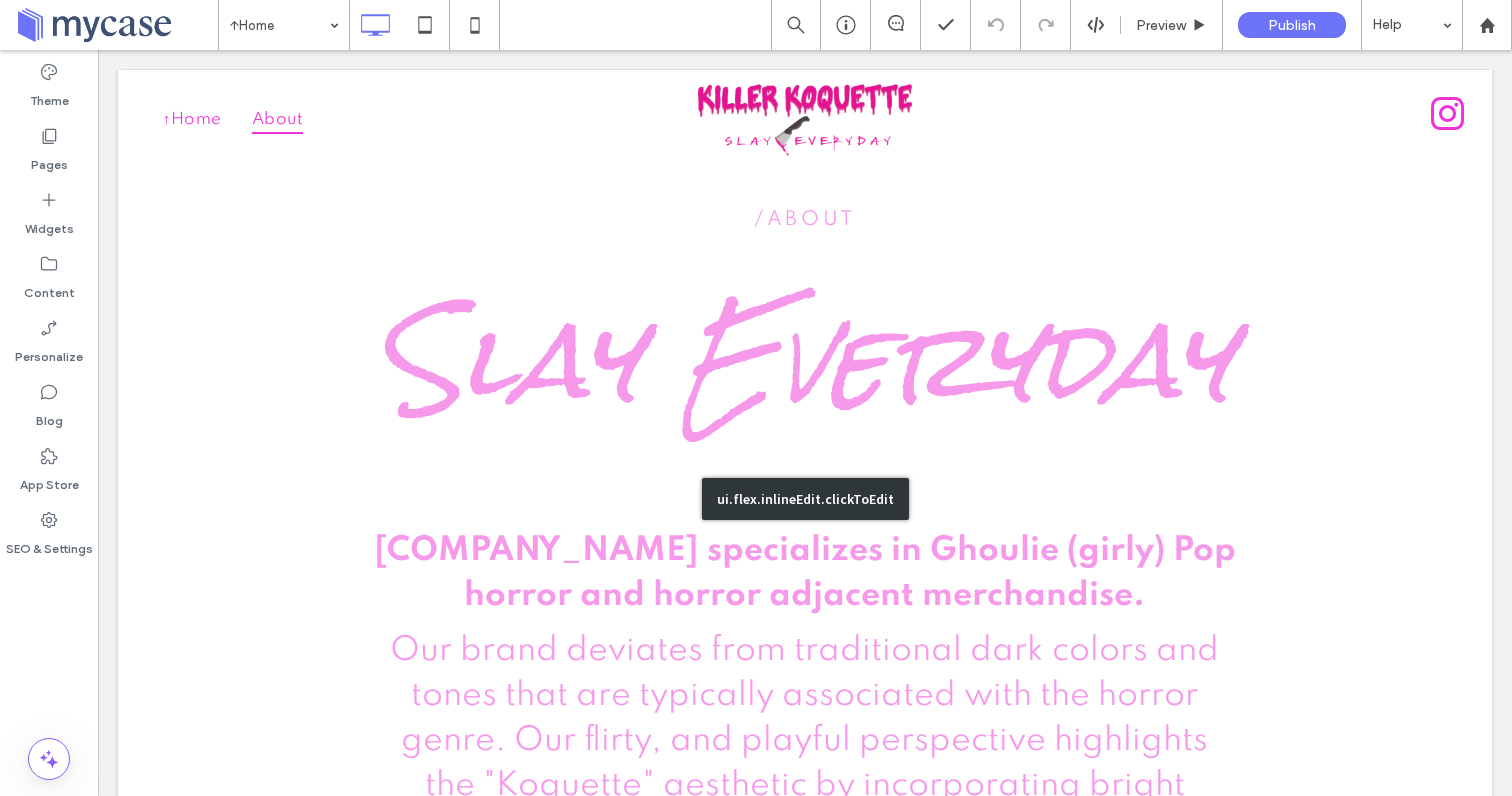 click on "ui.flex.inlineEdit.clickToEdit" at bounding box center (805, 499) 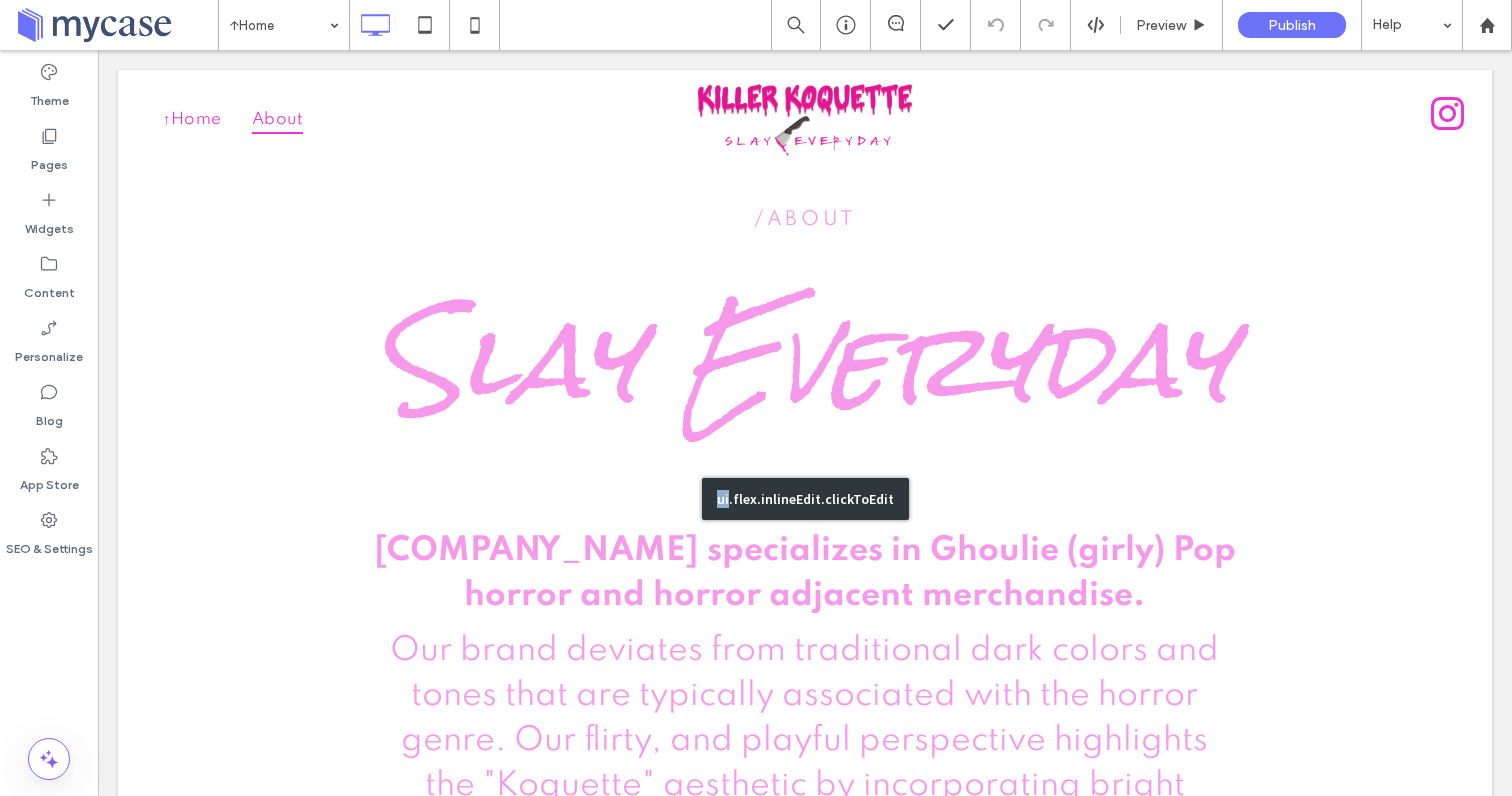 click on "ui.flex.inlineEdit.clickToEdit" at bounding box center (805, 499) 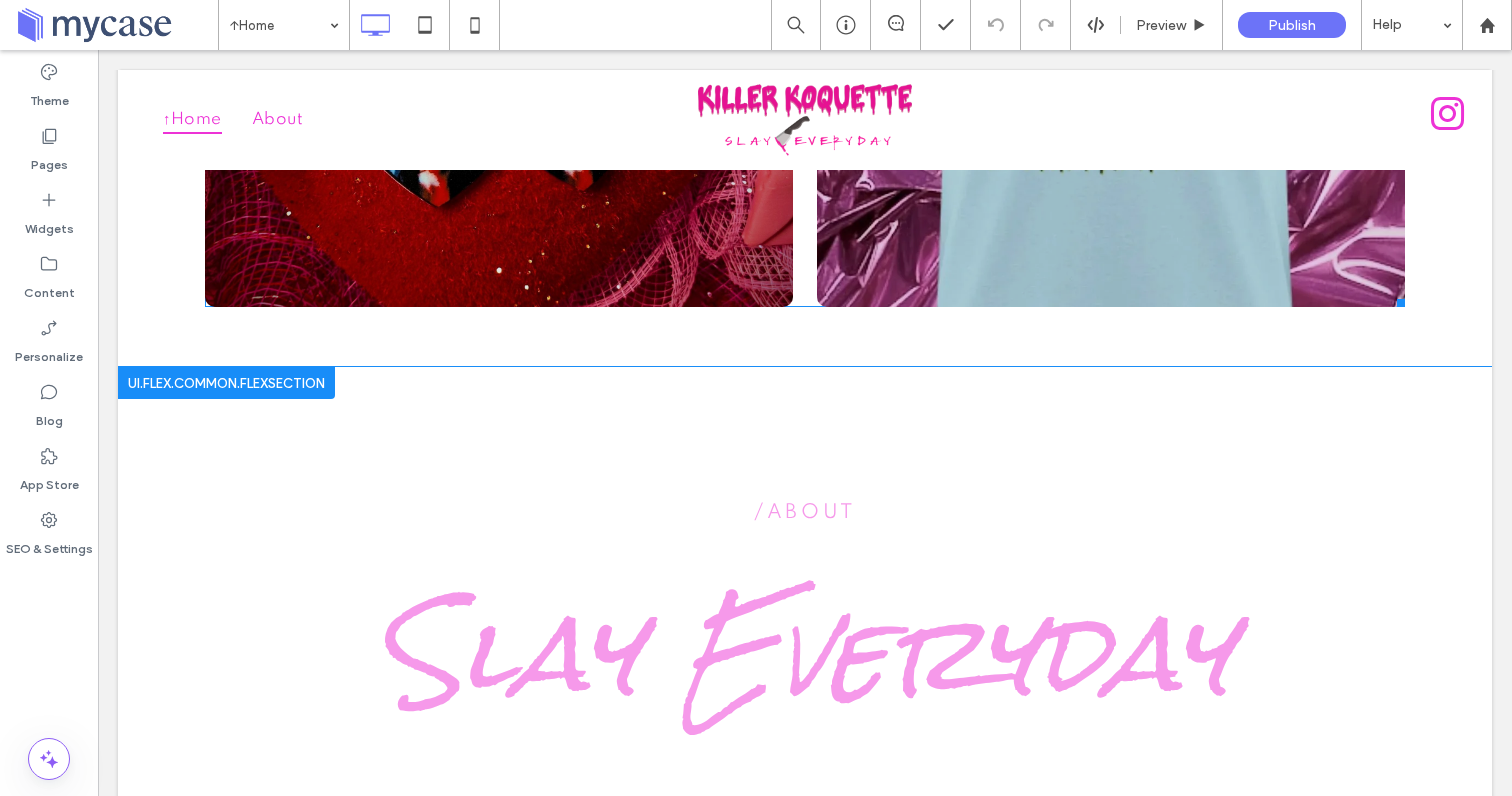 scroll, scrollTop: 799, scrollLeft: 0, axis: vertical 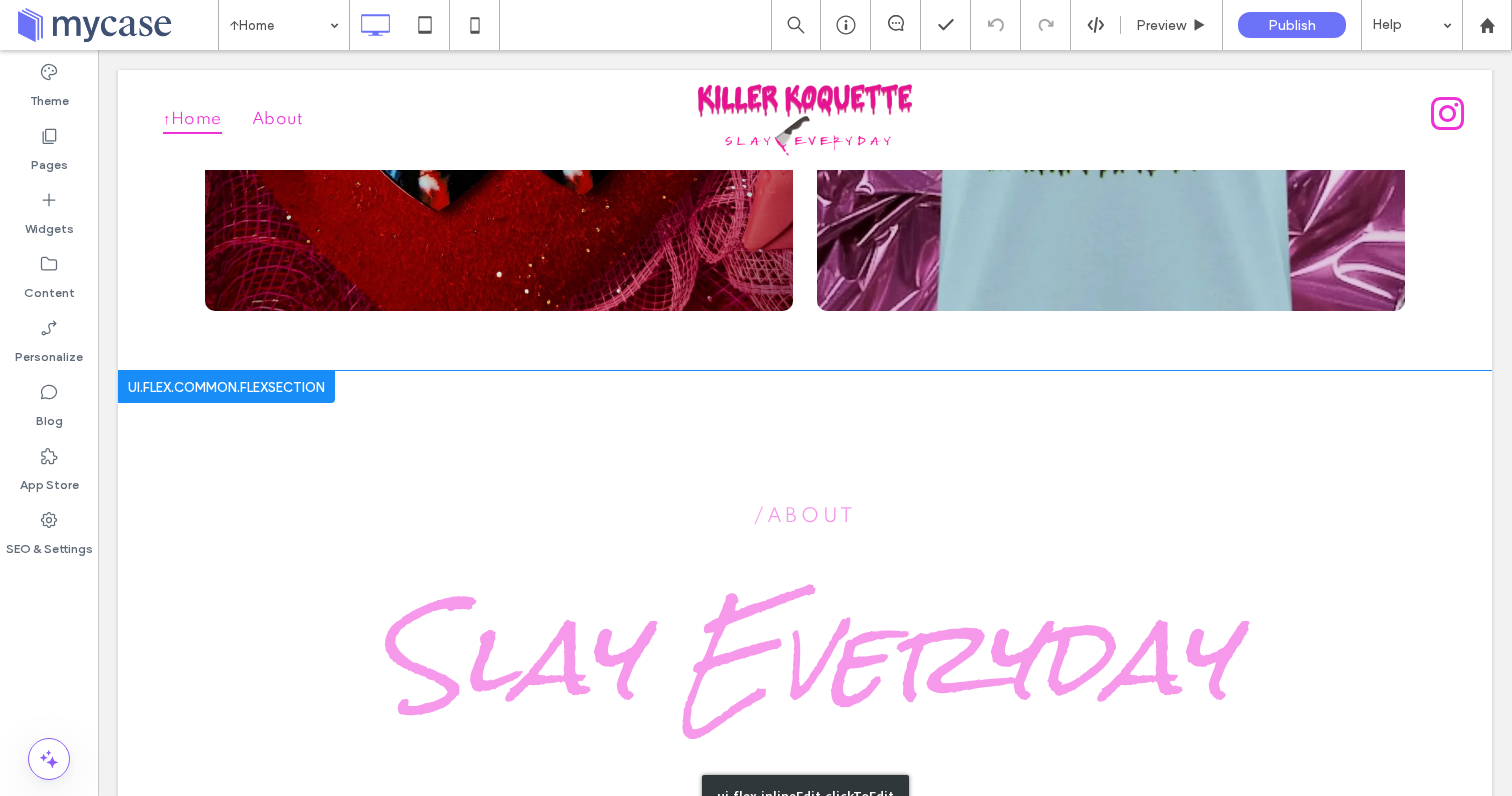 click on "ui.flex.inlineEdit.clickToEdit" at bounding box center (805, 796) 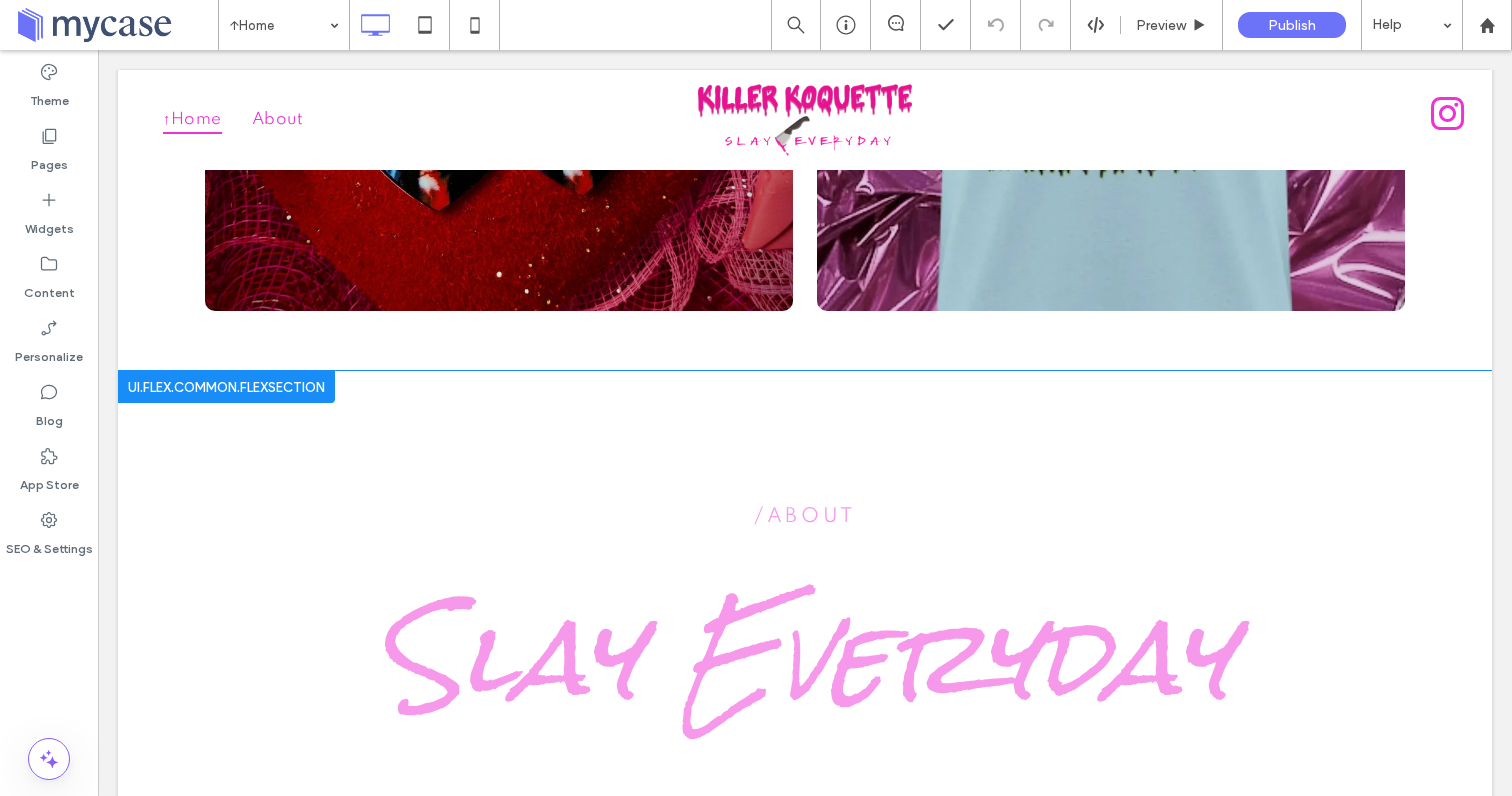 click at bounding box center (226, 387) 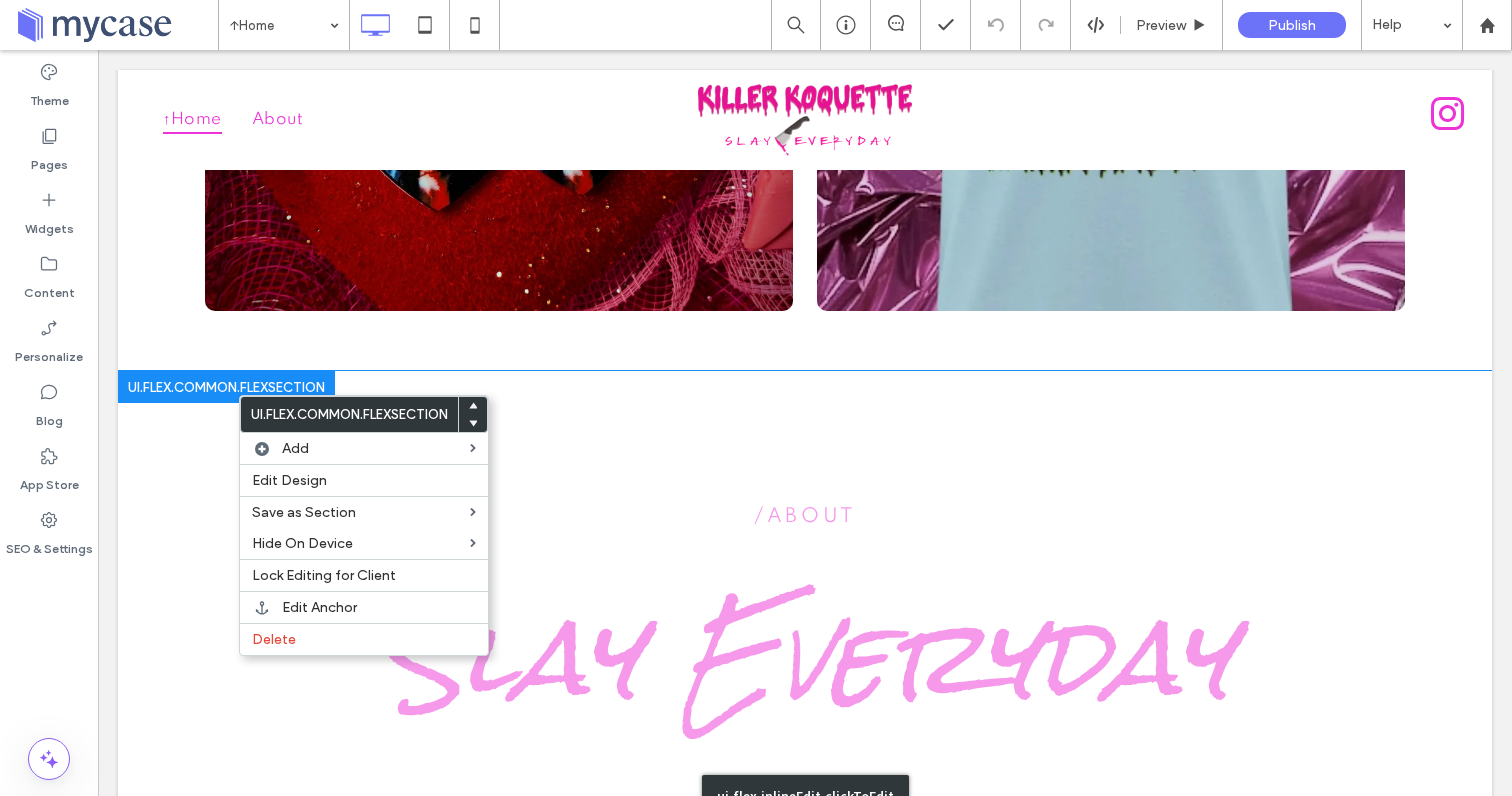 click on "ui.flex.inlineEdit.clickToEdit" at bounding box center [805, 796] 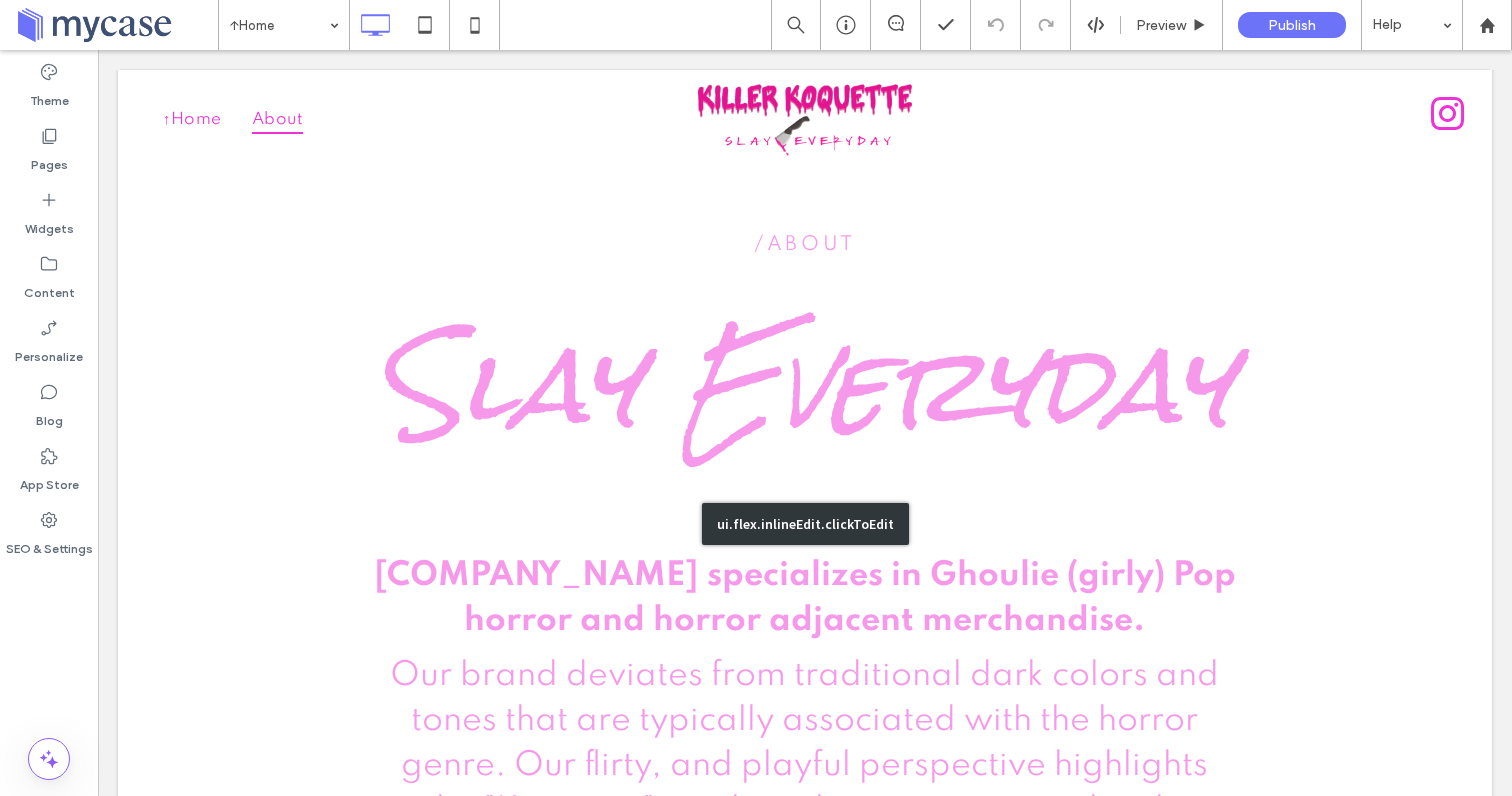 scroll, scrollTop: 1123, scrollLeft: 0, axis: vertical 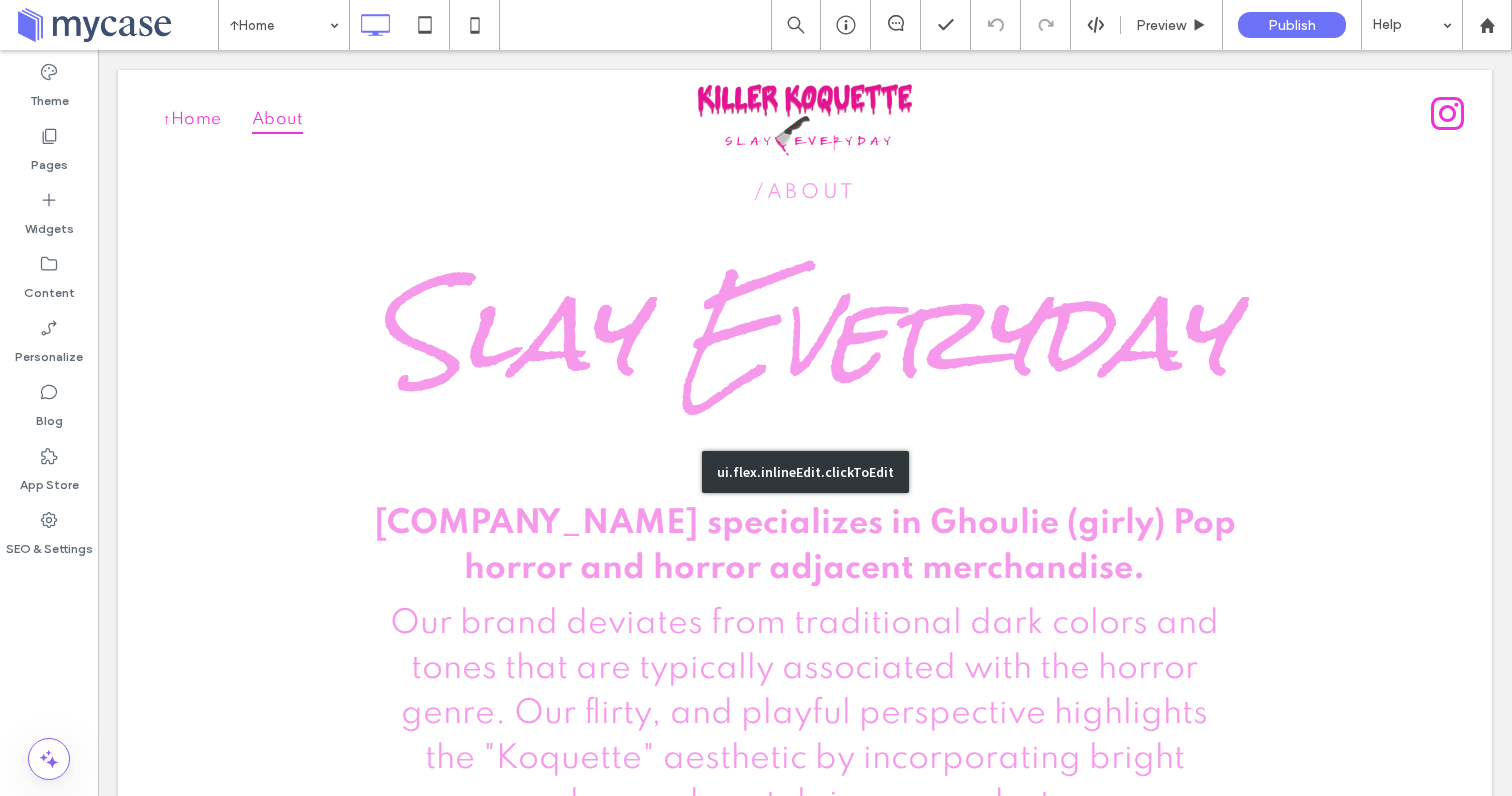 click on "ui.flex.inlineEdit.clickToEdit" at bounding box center [805, 472] 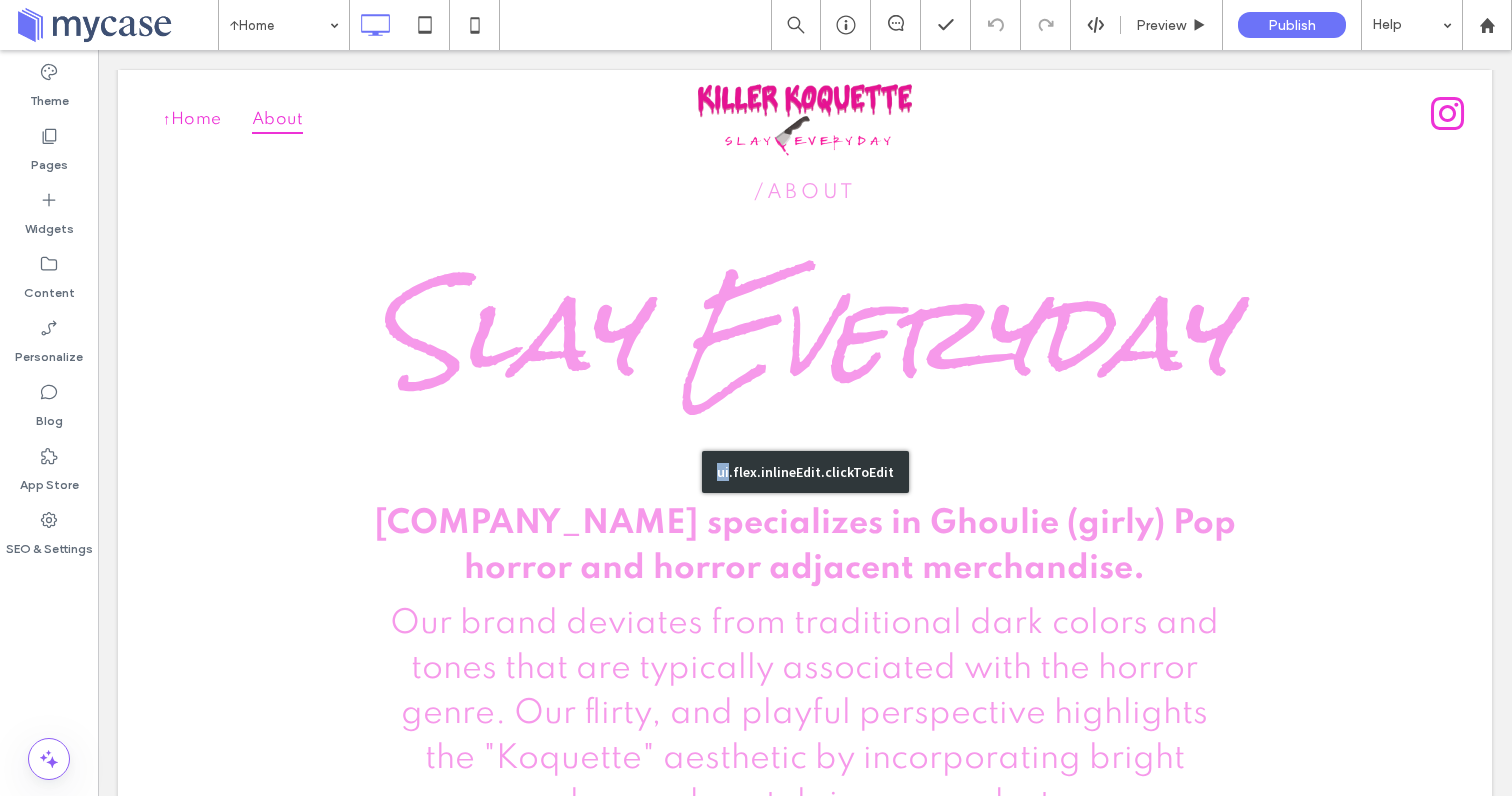 click on "ui.flex.inlineEdit.clickToEdit" at bounding box center [805, 472] 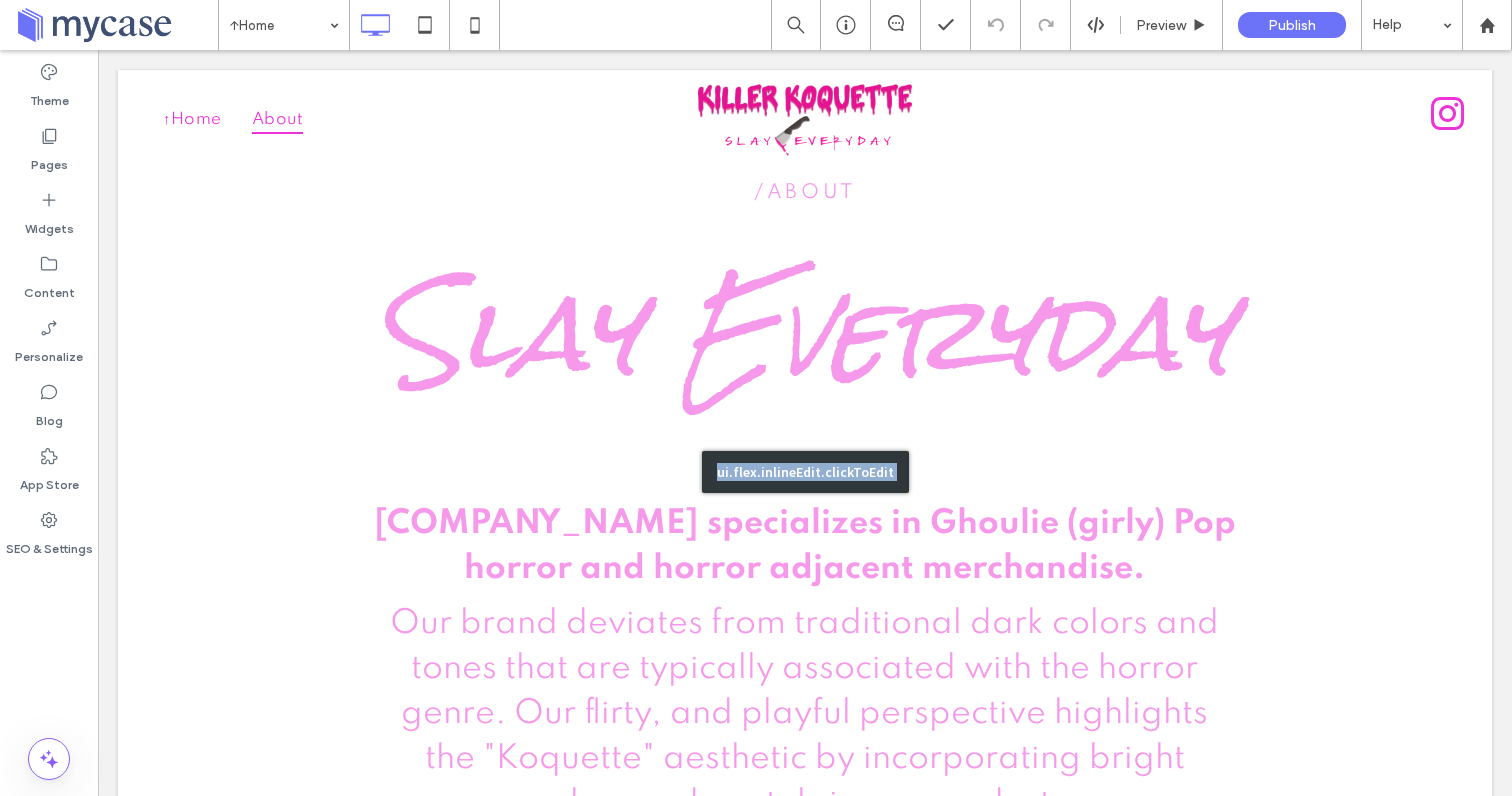 click on "ui.flex.inlineEdit.clickToEdit" at bounding box center (805, 472) 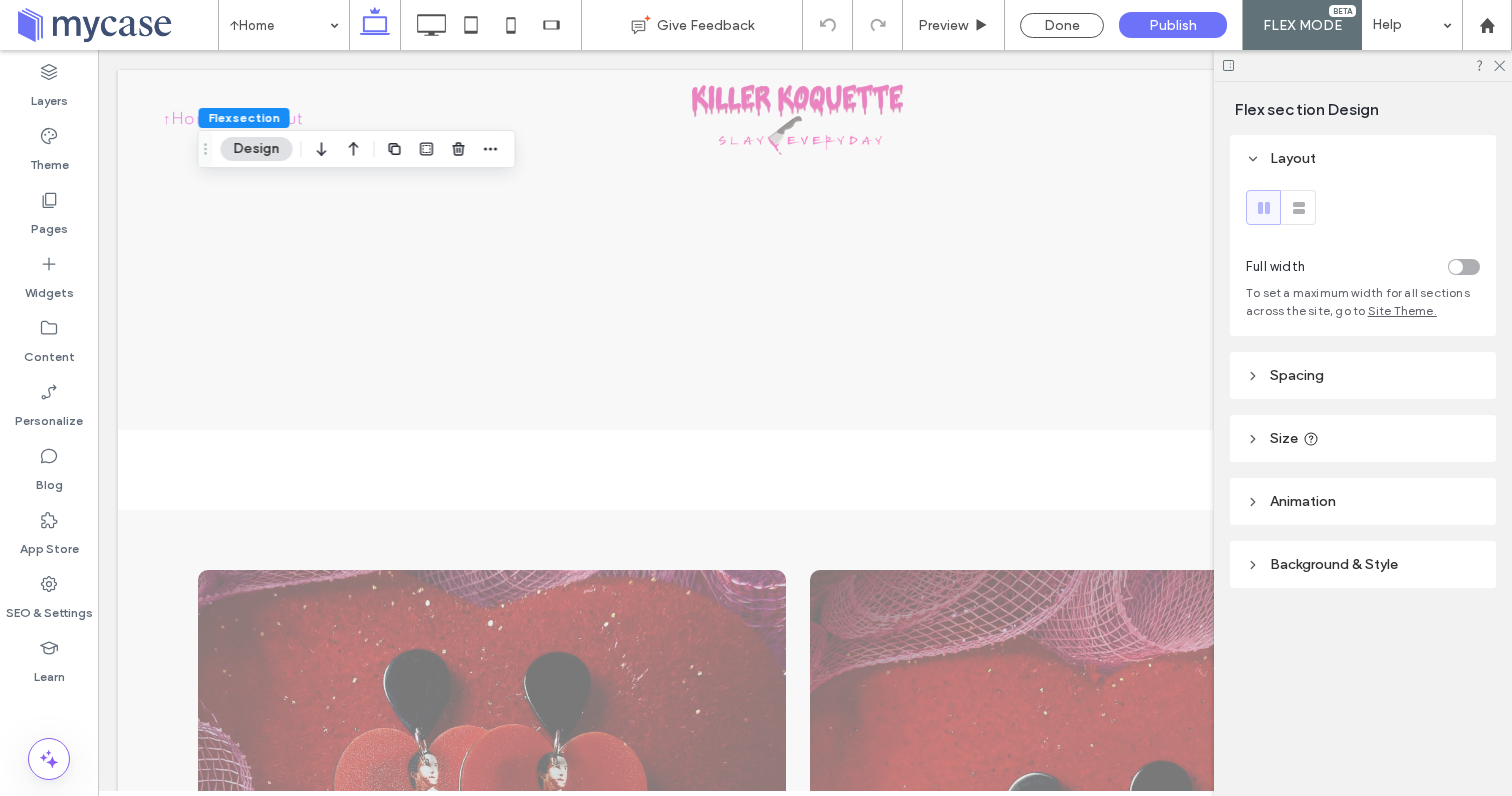 scroll, scrollTop: 1346, scrollLeft: 0, axis: vertical 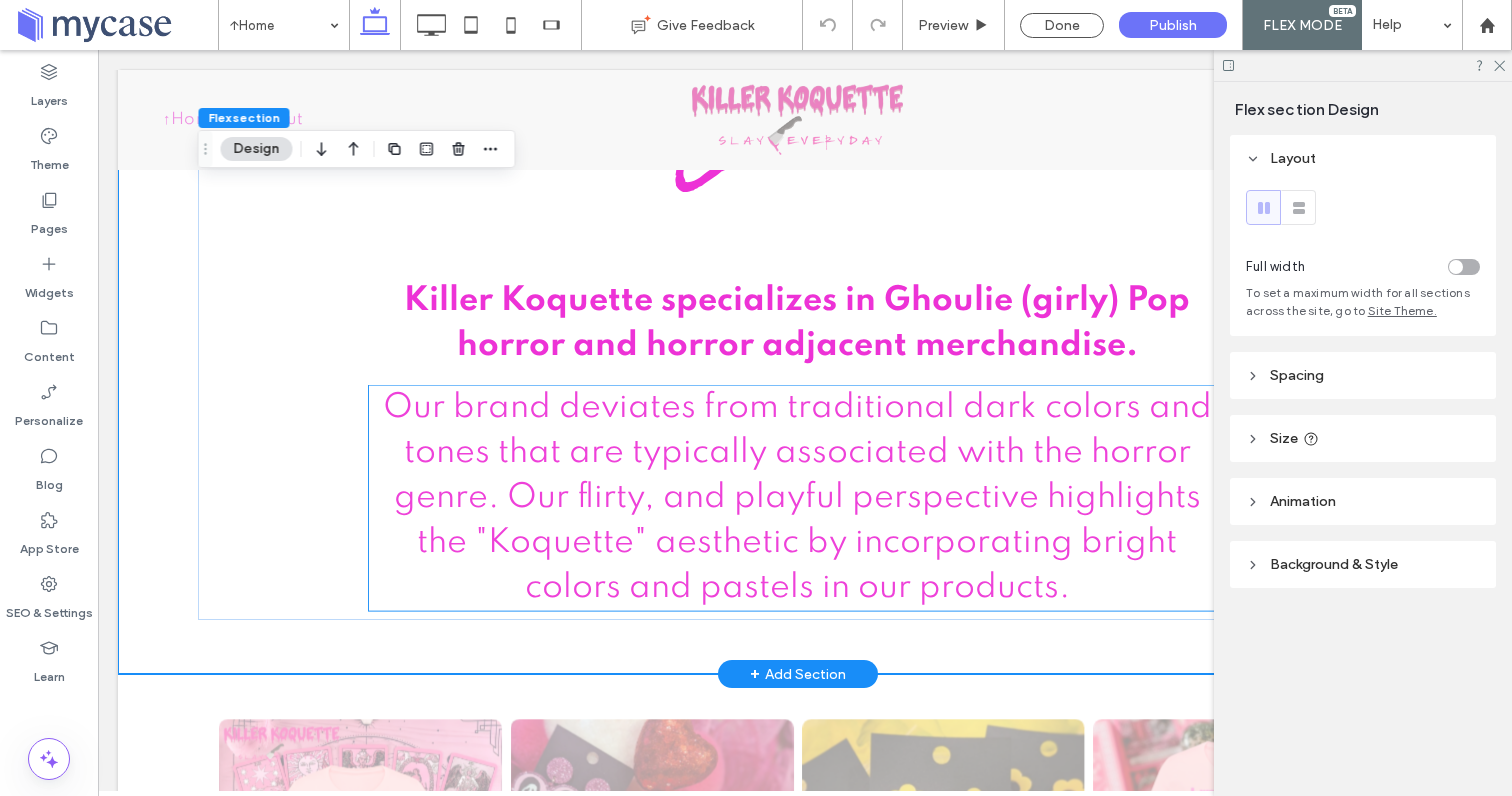 click on "Our brand deviates from traditional dark colors and tones that are typically associated with the horror genre. Our flirty, and playful perspective highlights the "Koquette" aesthetic by incorporating bright colors and pastels in our products." at bounding box center (797, 498) 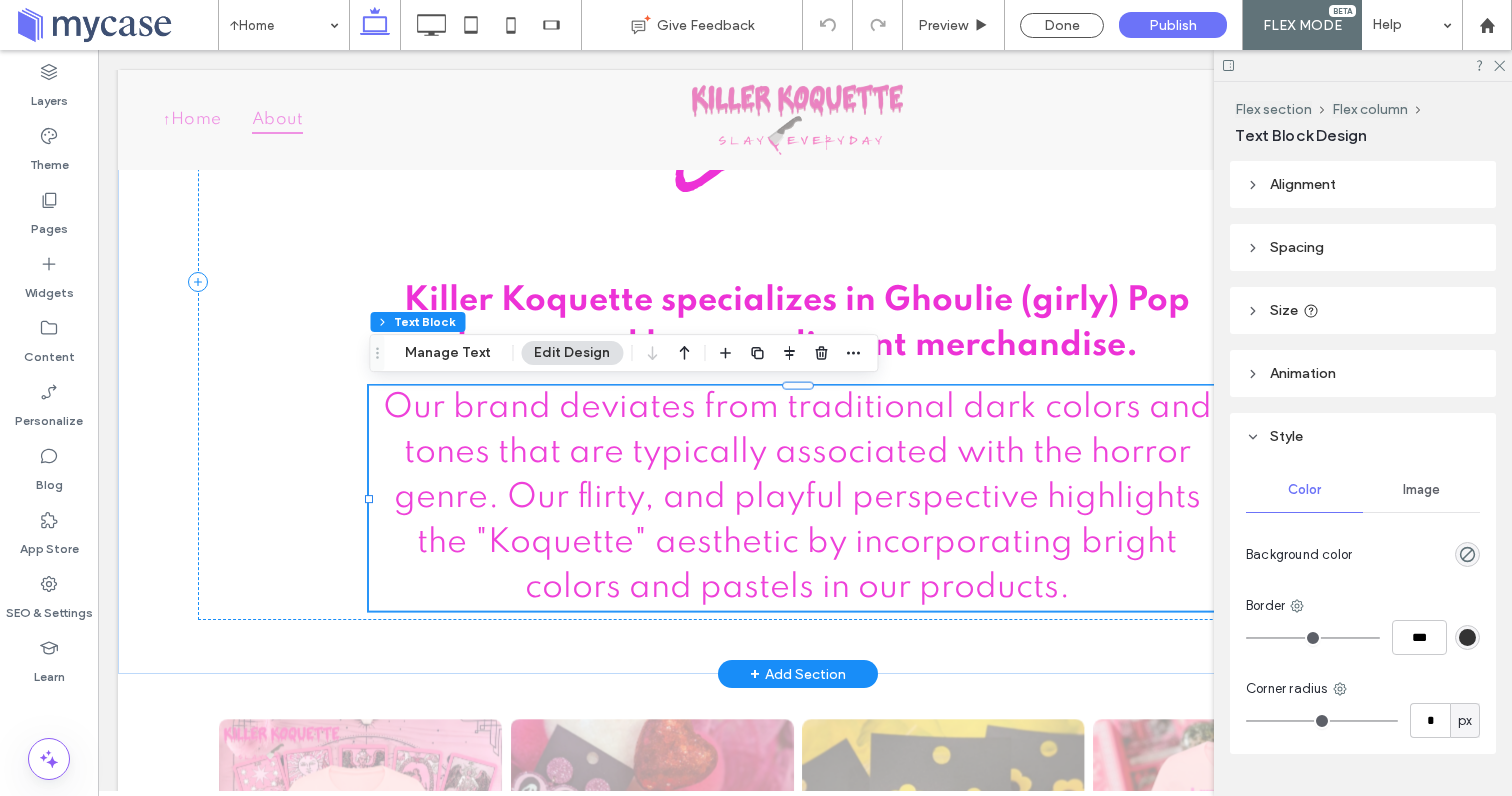 click on "Our brand deviates from traditional dark colors and tones that are typically associated with the horror genre. Our flirty, and playful perspective highlights the "Koquette" aesthetic by incorporating bright colors and pastels in our products." at bounding box center (797, 498) 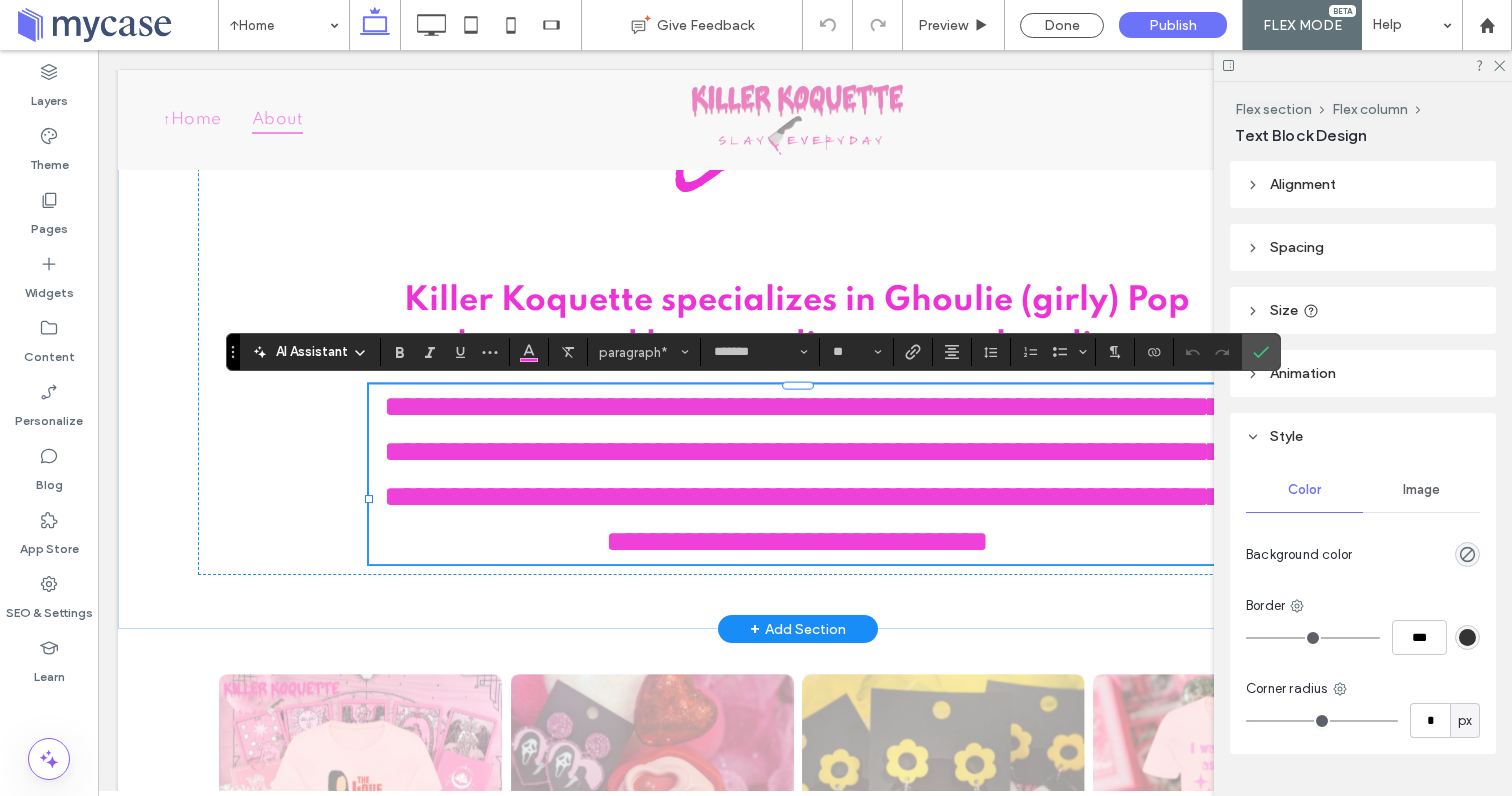 click on "Layers Theme Pages Widgets Content Personalize Blog App Store SEO & Settings Learn" at bounding box center (49, 423) 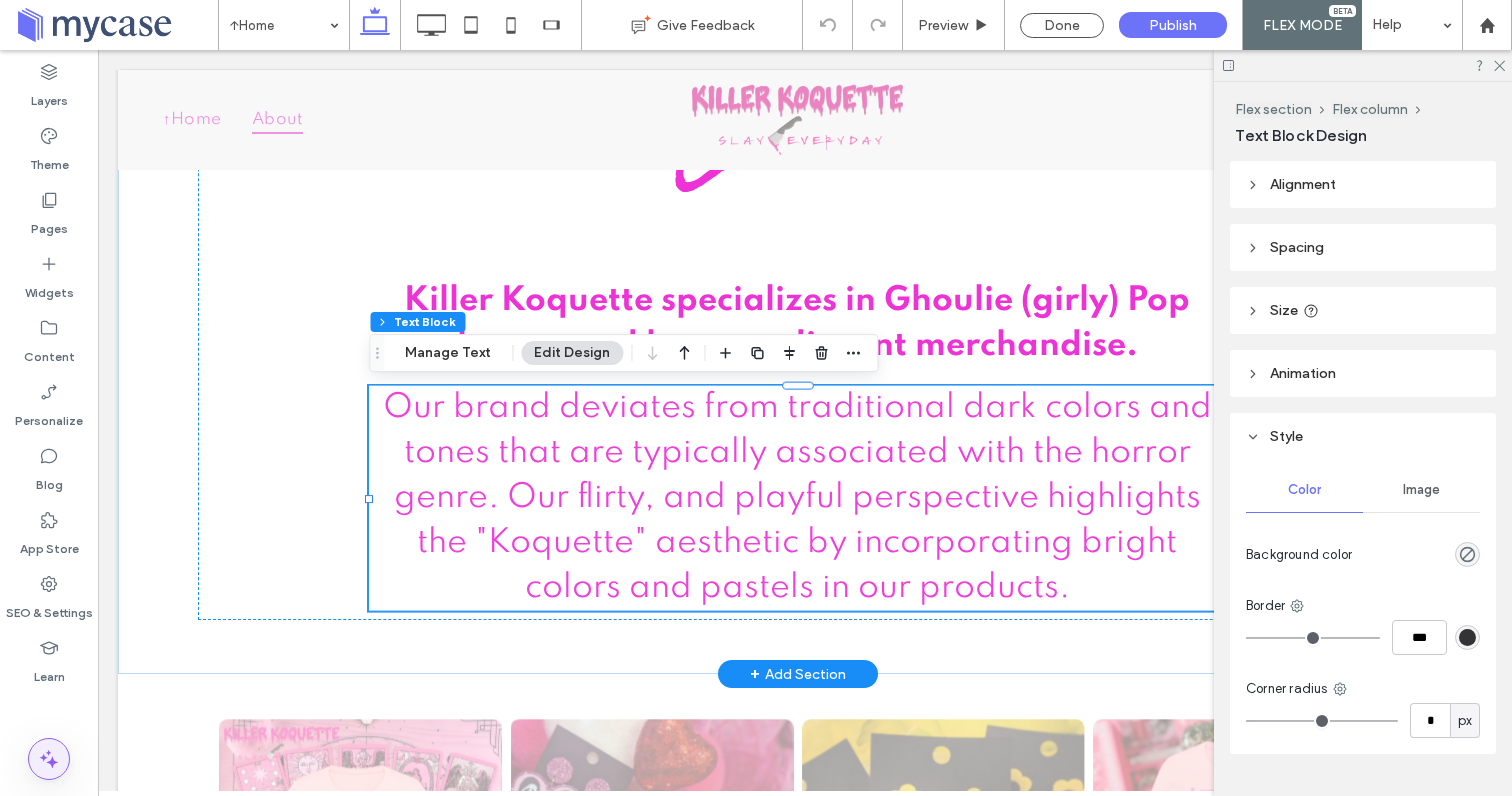 click 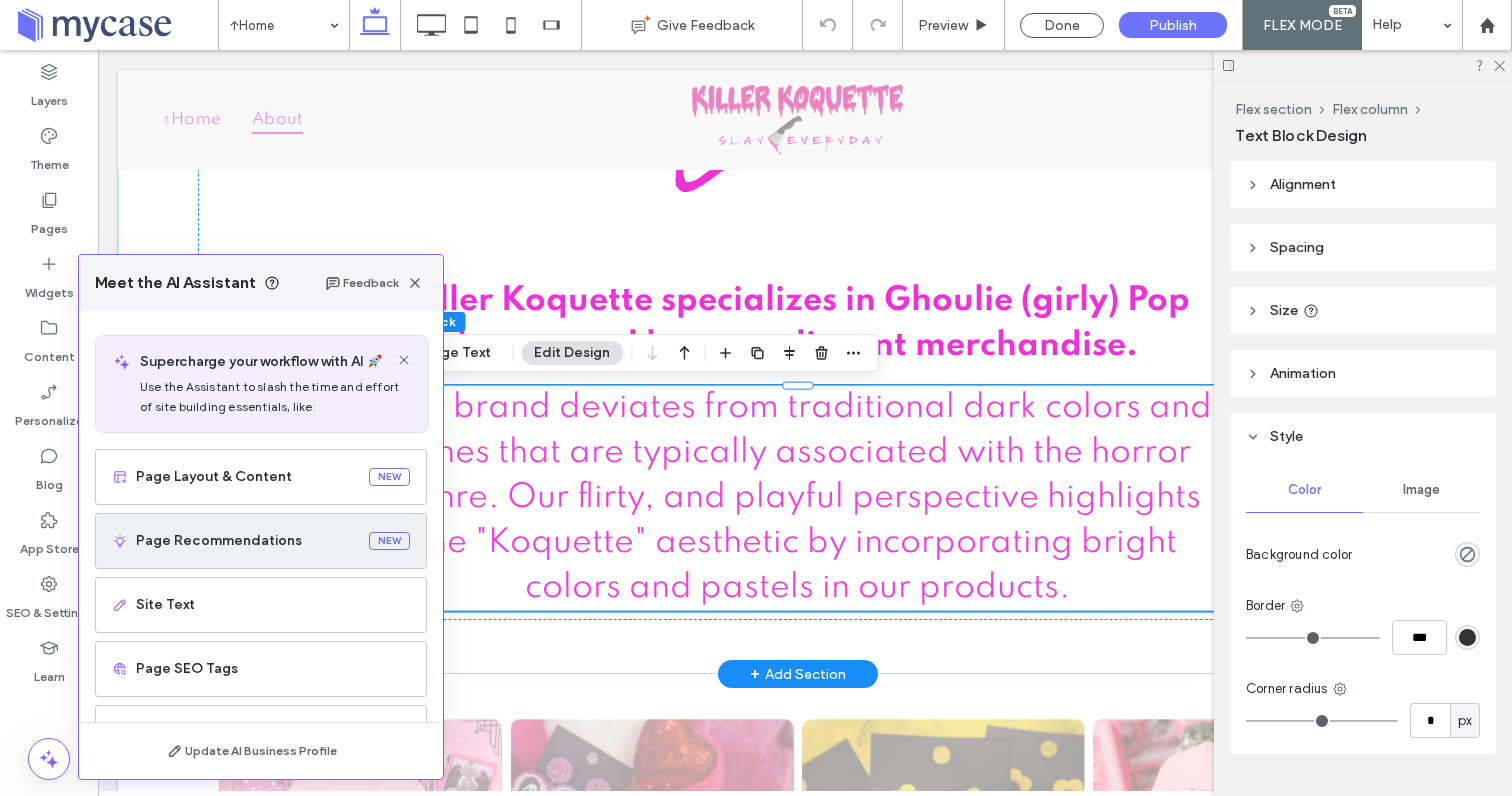 click on "Page Recommendations" at bounding box center [248, 541] 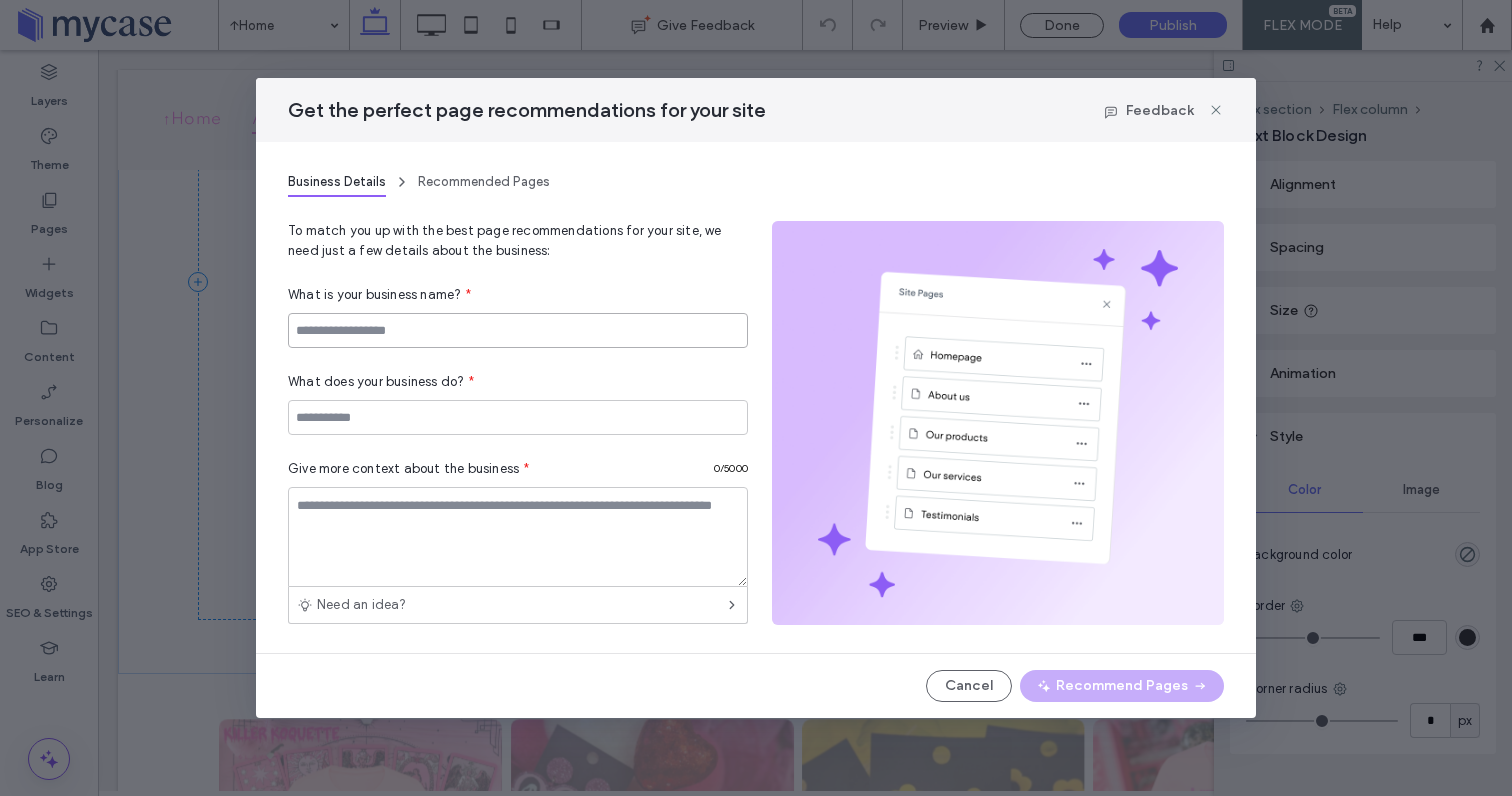 click at bounding box center [518, 330] 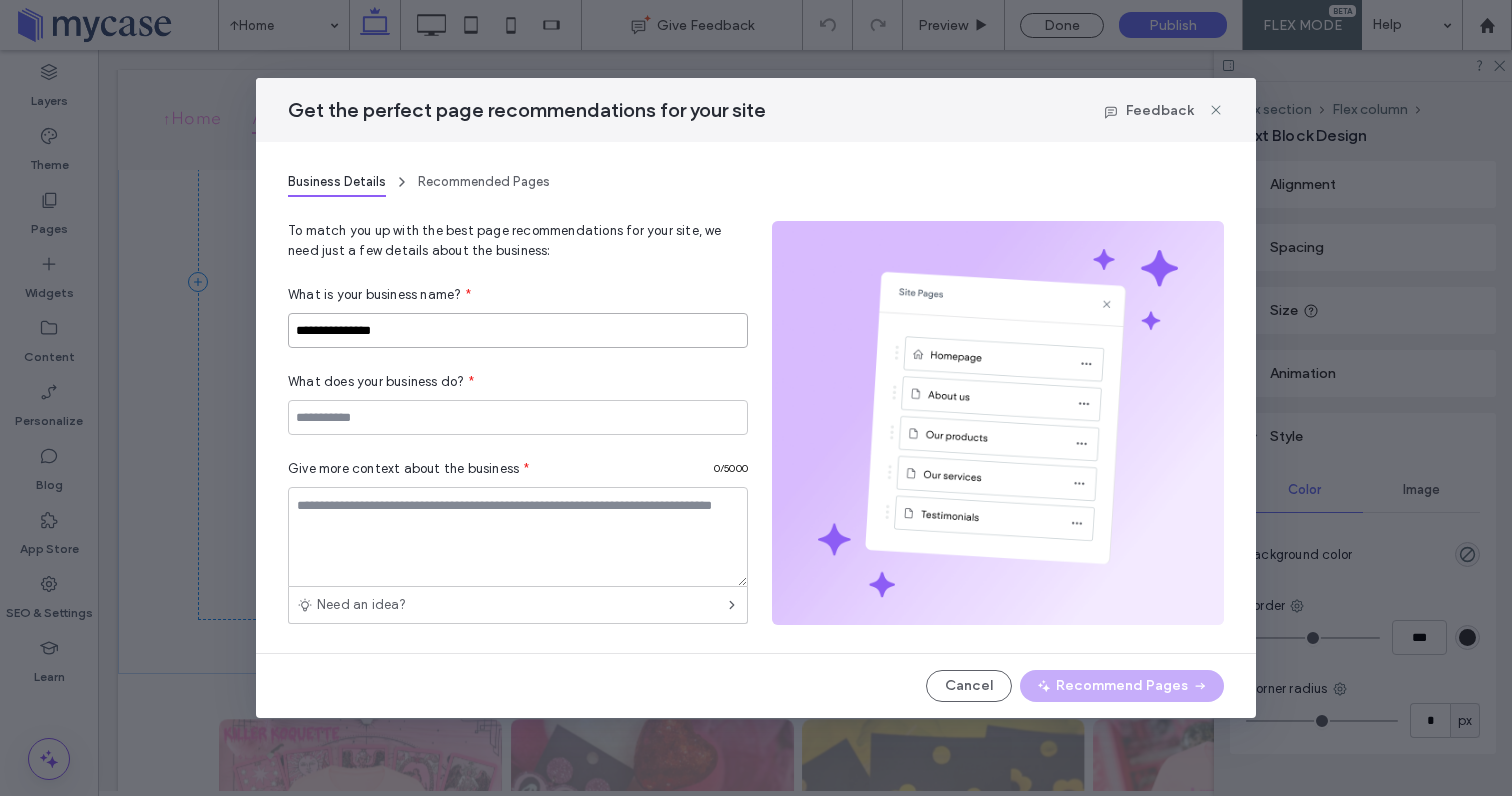 type on "**********" 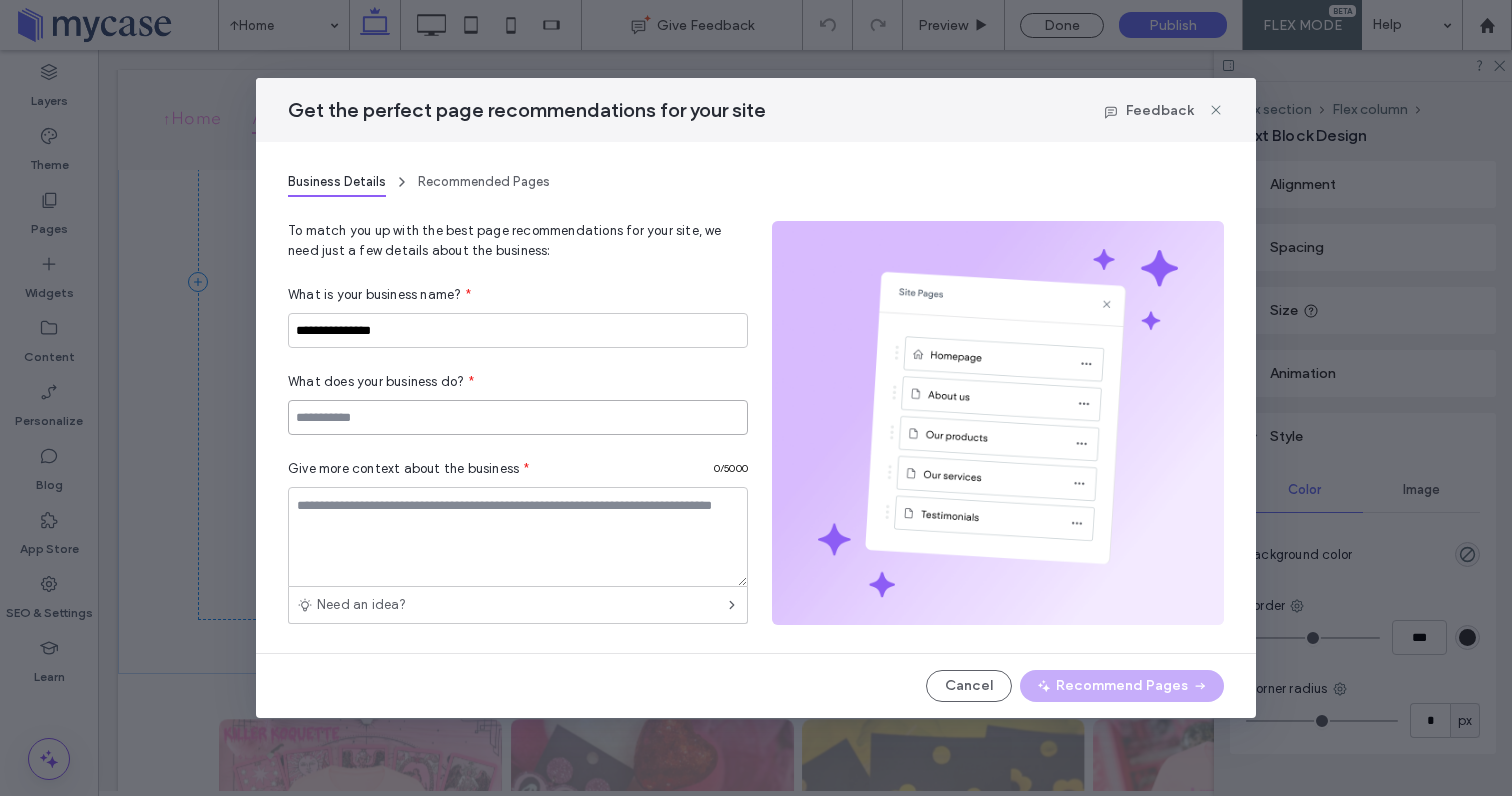 click at bounding box center [518, 417] 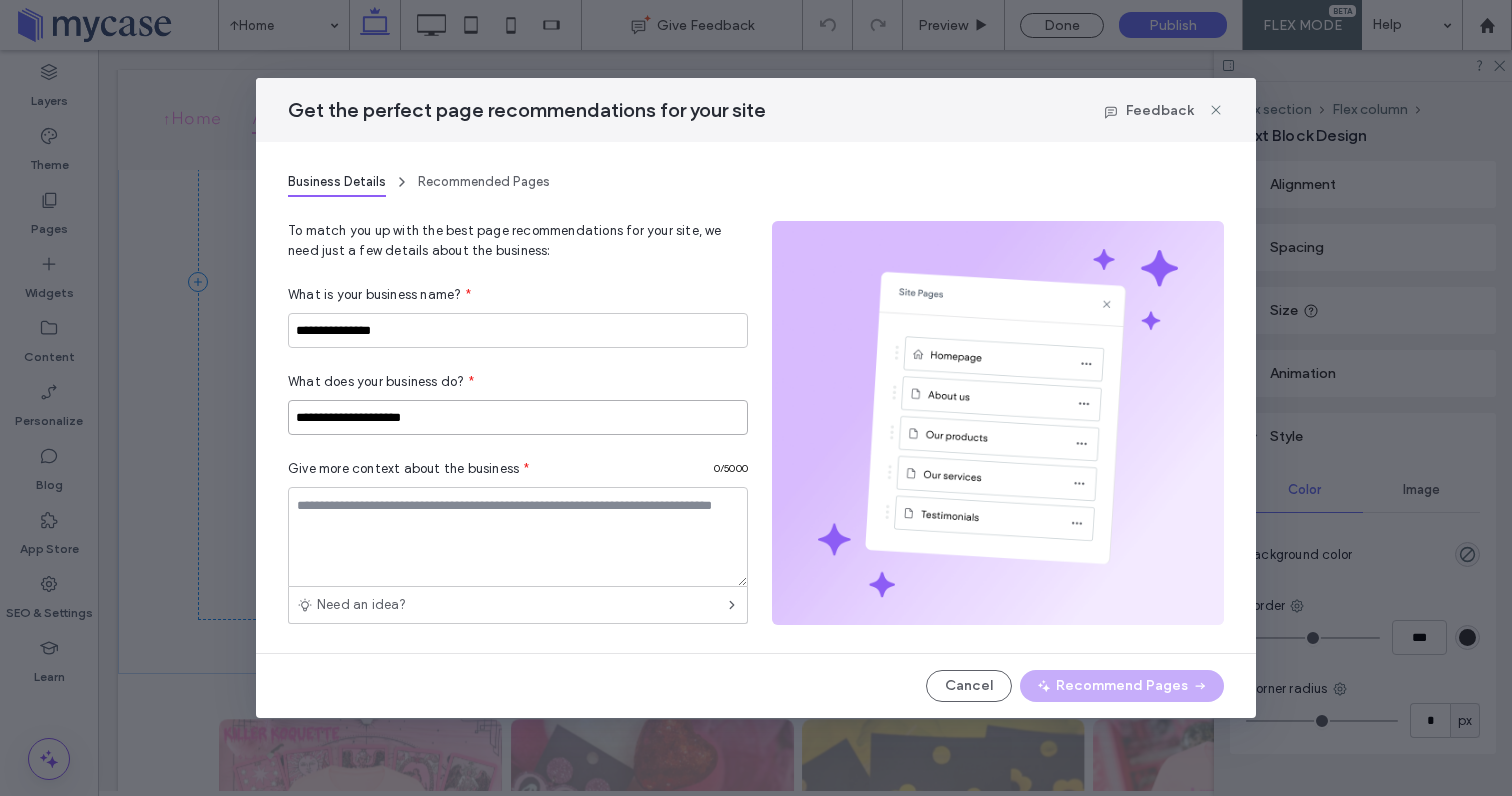 type on "**********" 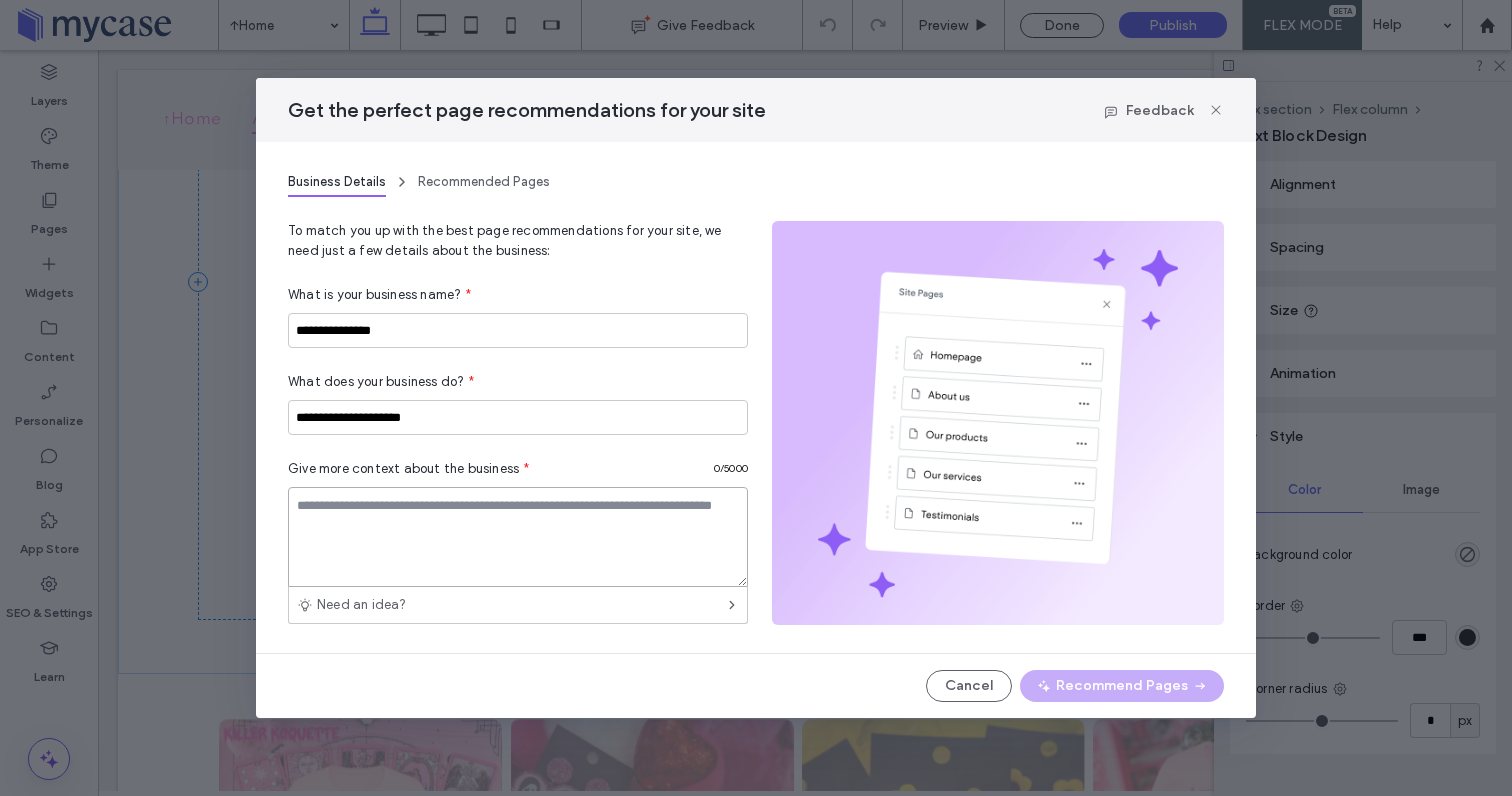 click at bounding box center [518, 537] 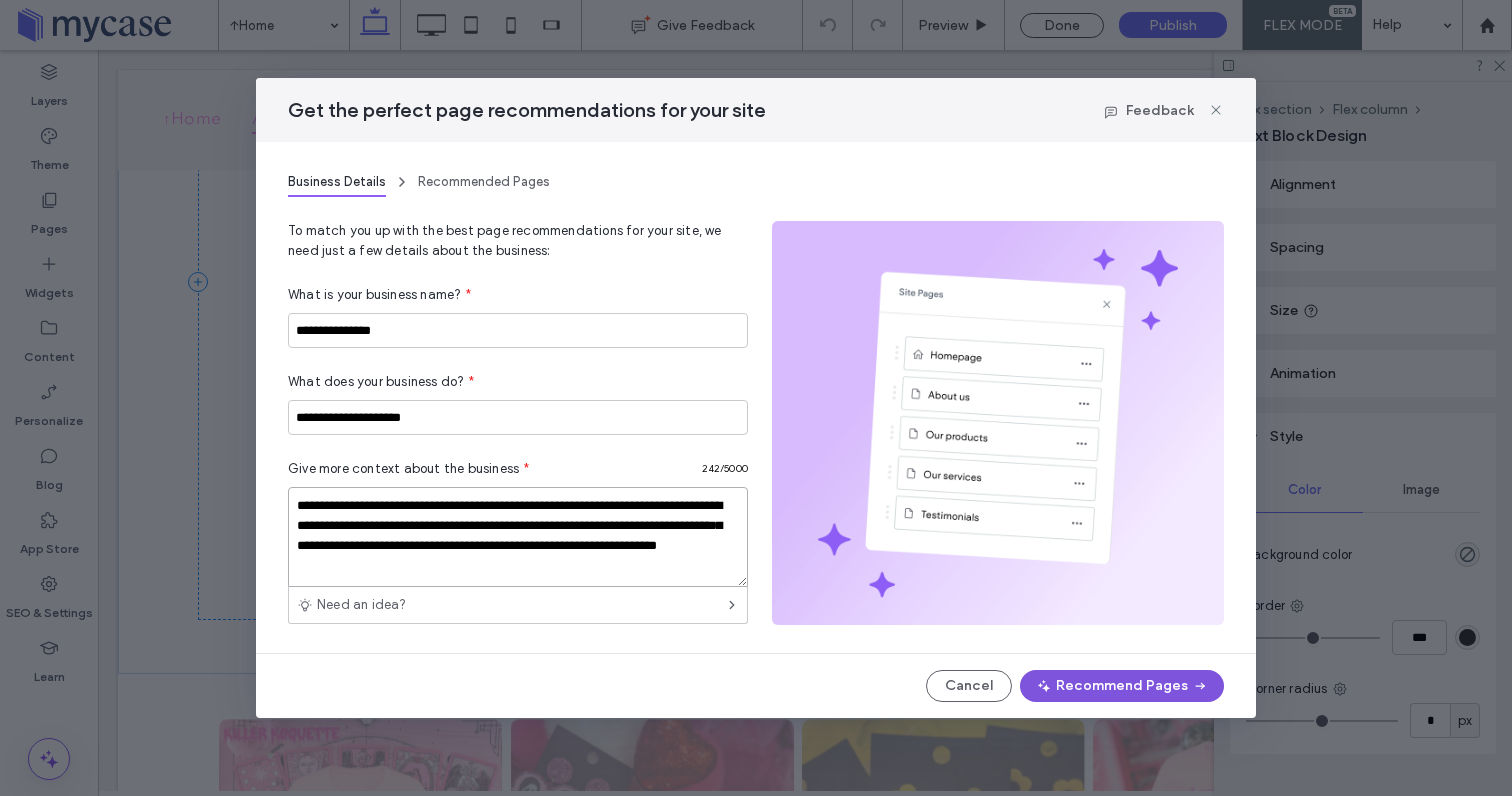 type on "**********" 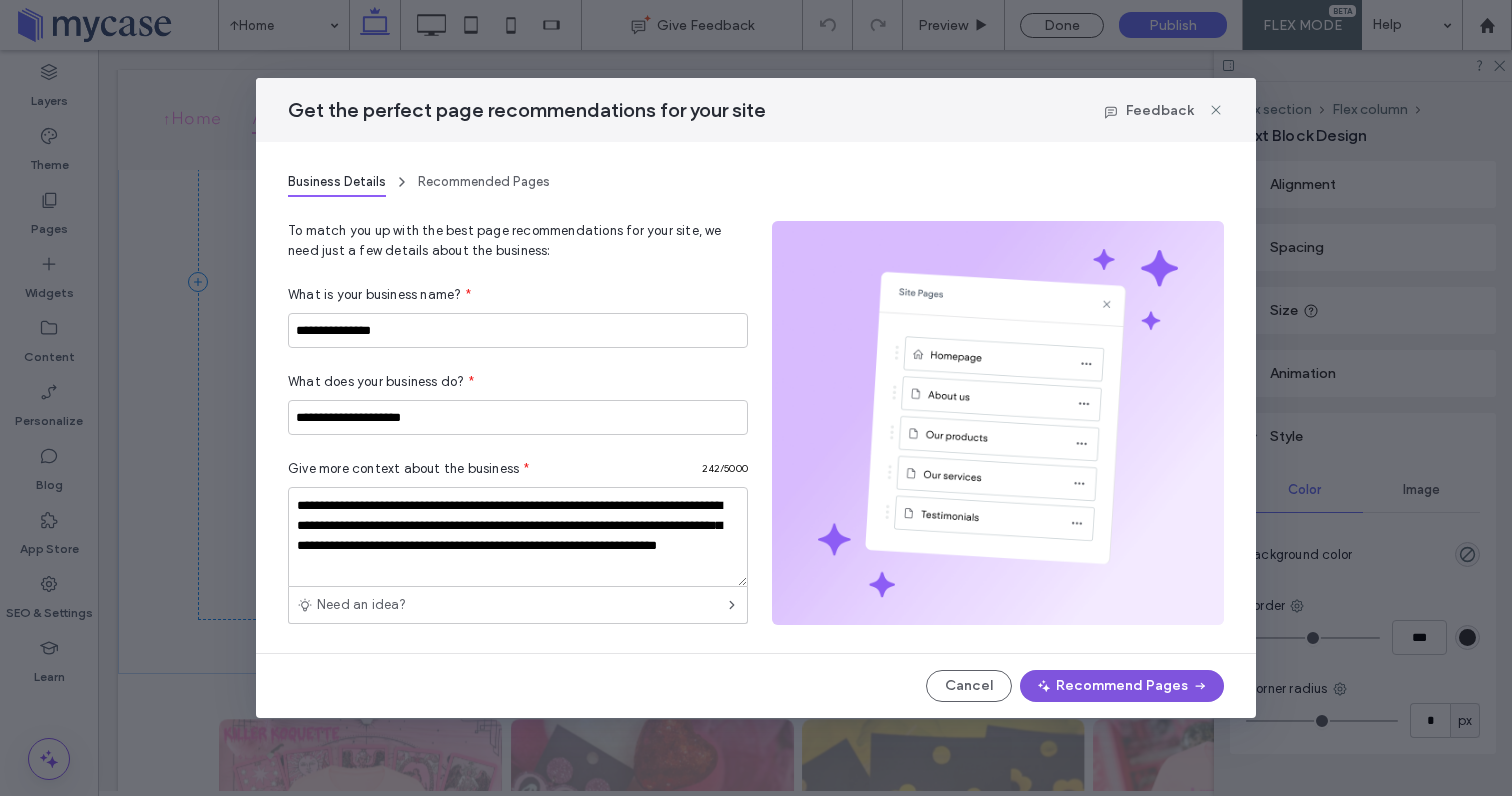 click on "Recommend Pages" at bounding box center (1122, 686) 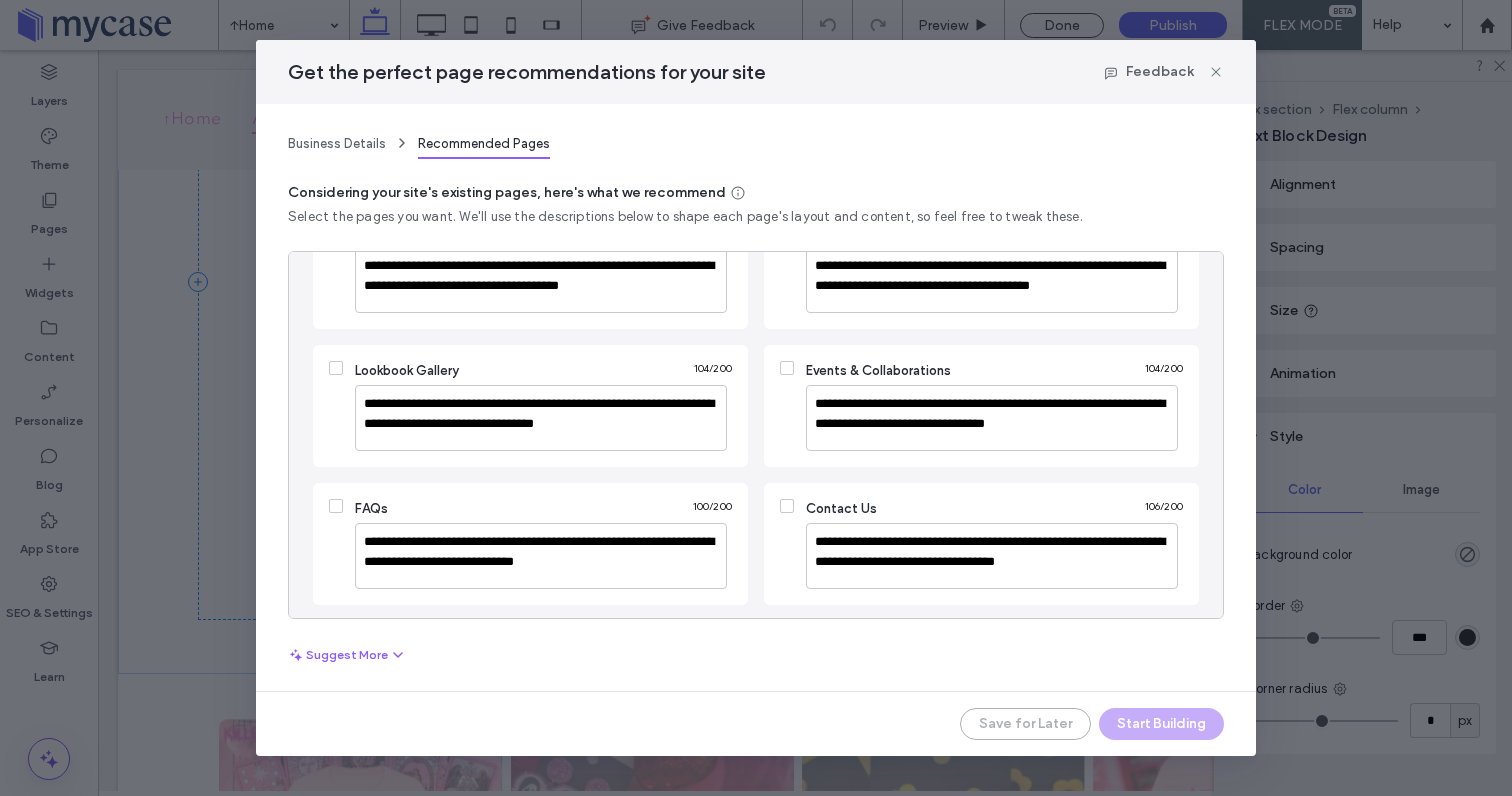 scroll, scrollTop: 218, scrollLeft: 0, axis: vertical 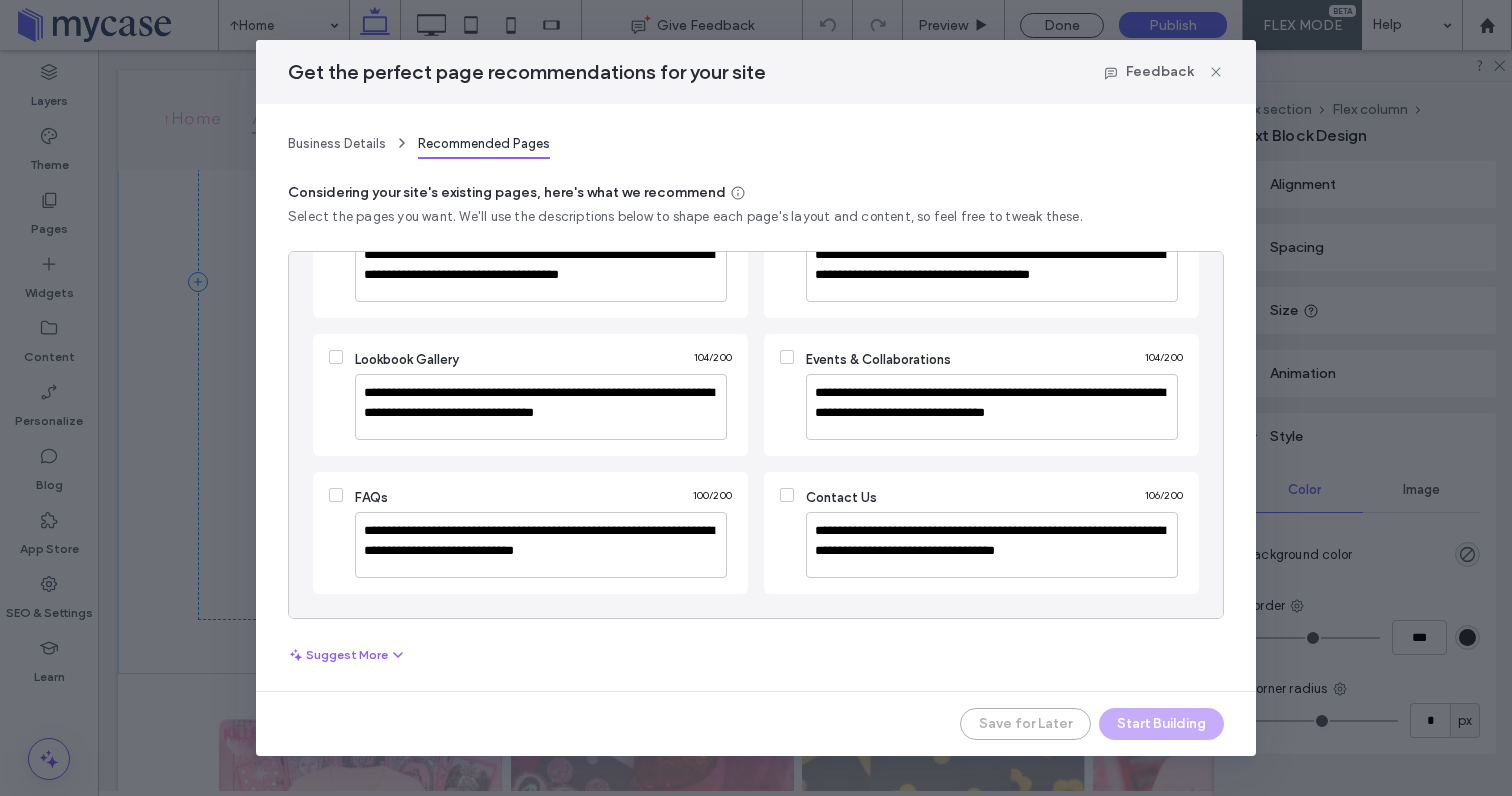 click at bounding box center [787, 357] 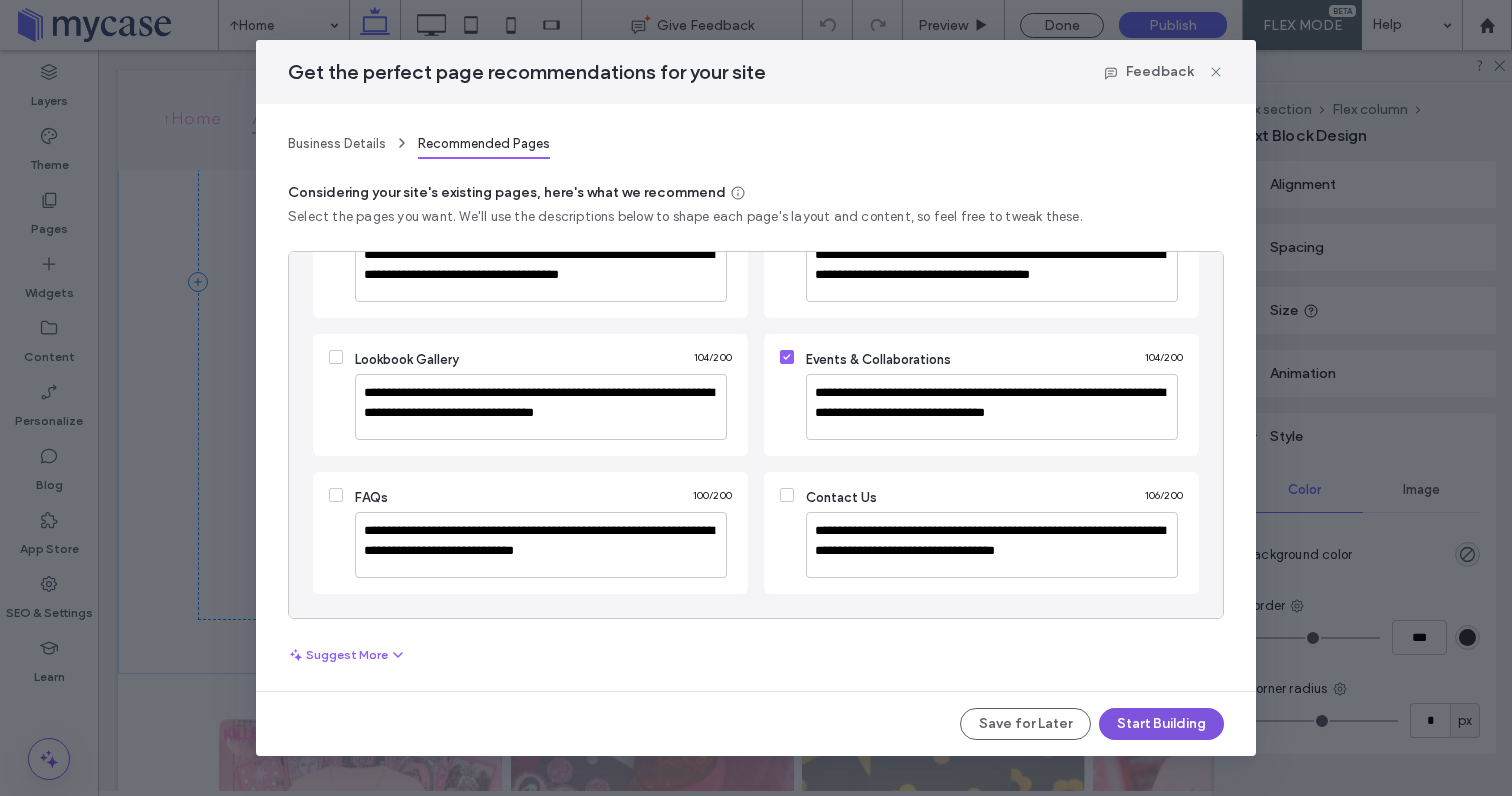 click on "Start Building" at bounding box center (1161, 724) 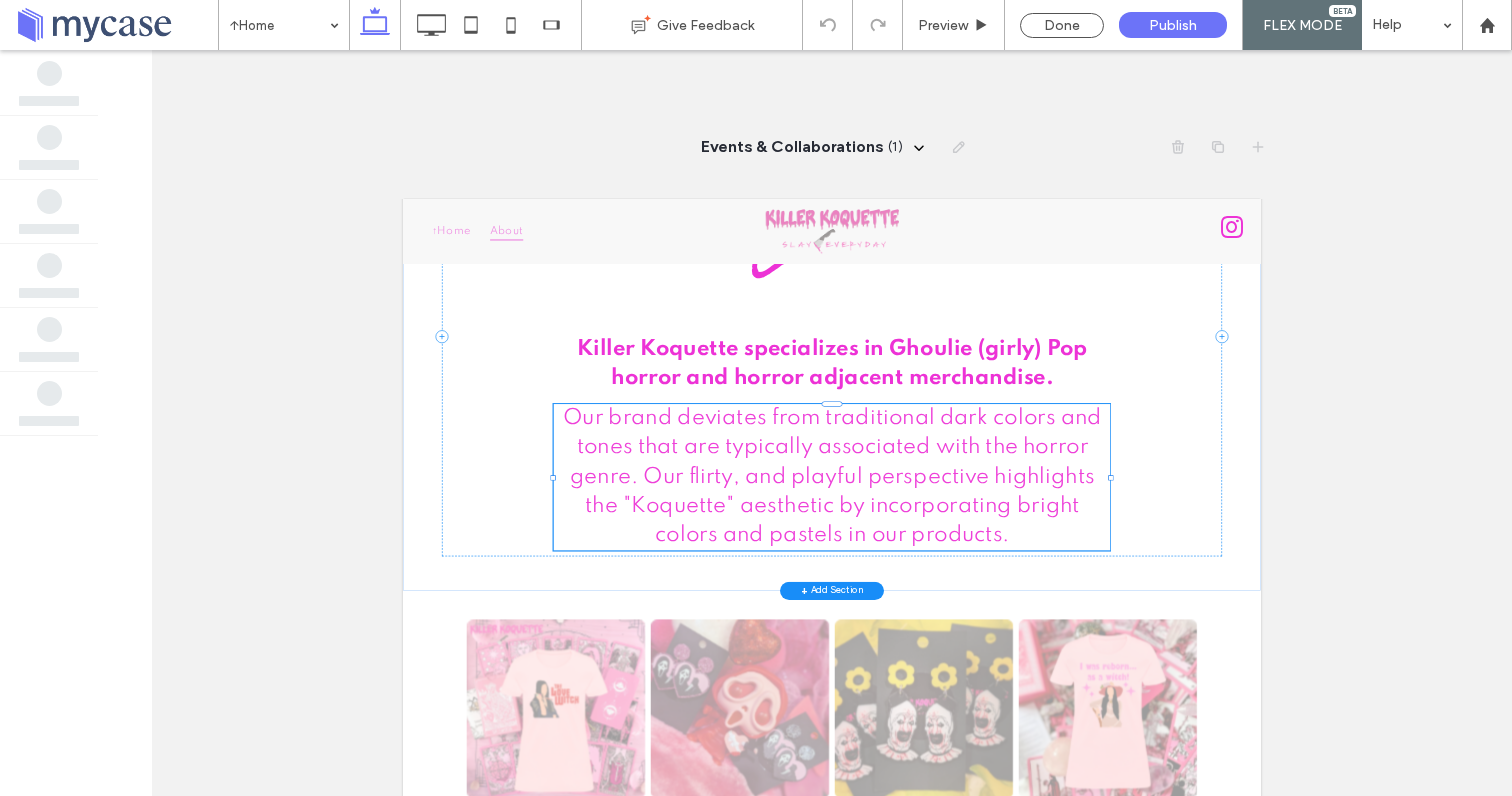 scroll, scrollTop: 0, scrollLeft: 0, axis: both 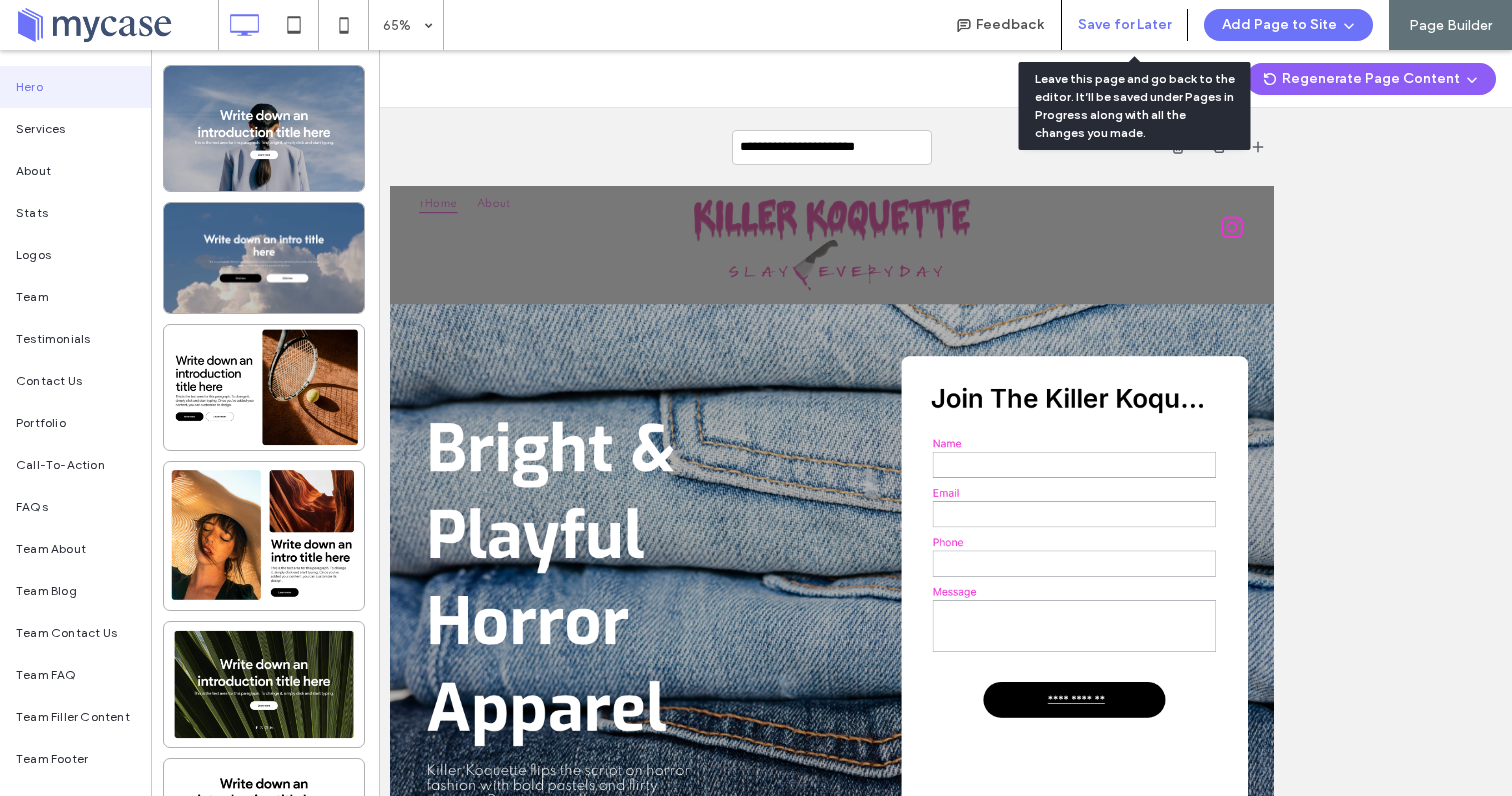 click on "Save for Later" at bounding box center (1124, 25) 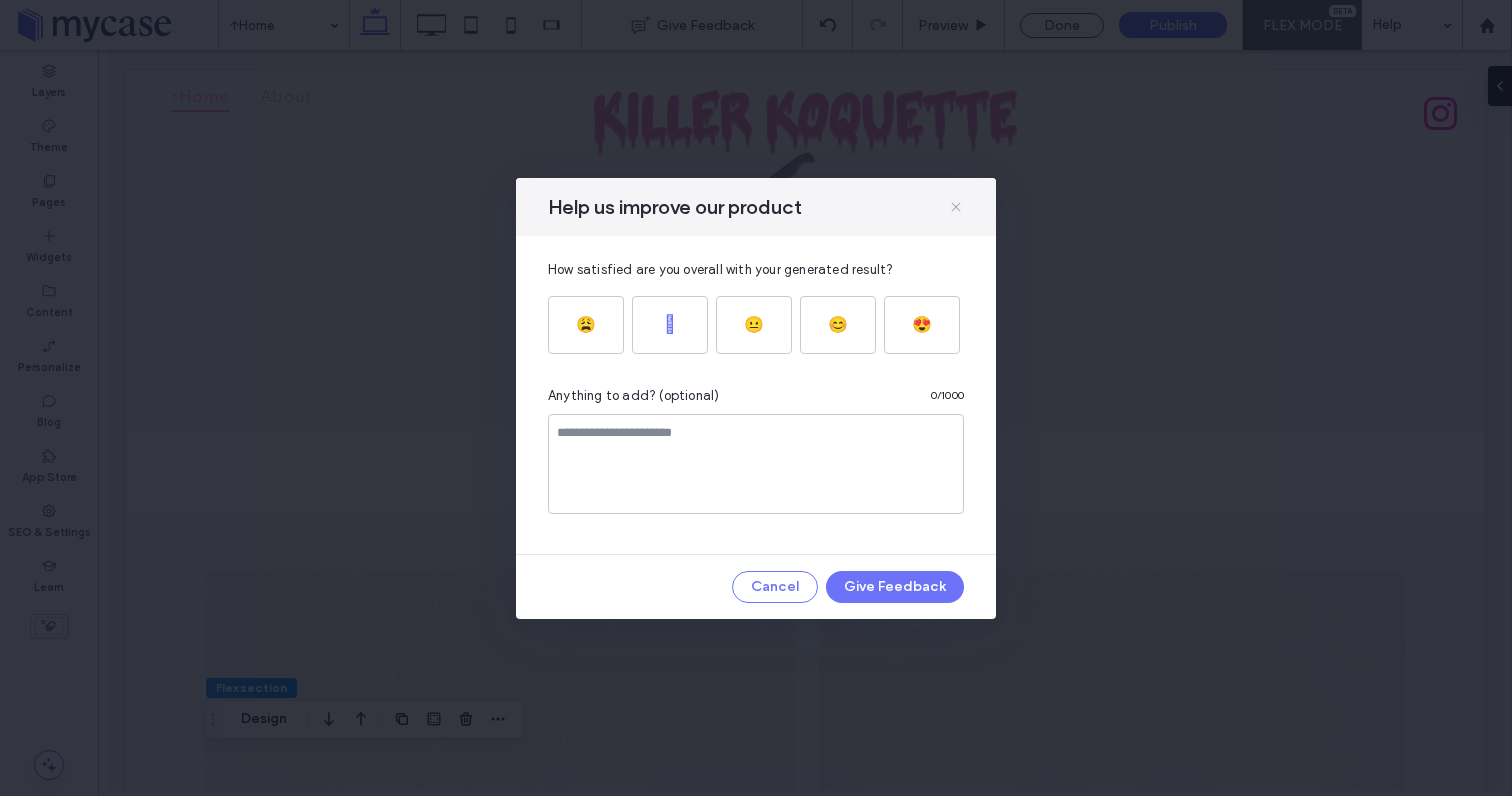 click 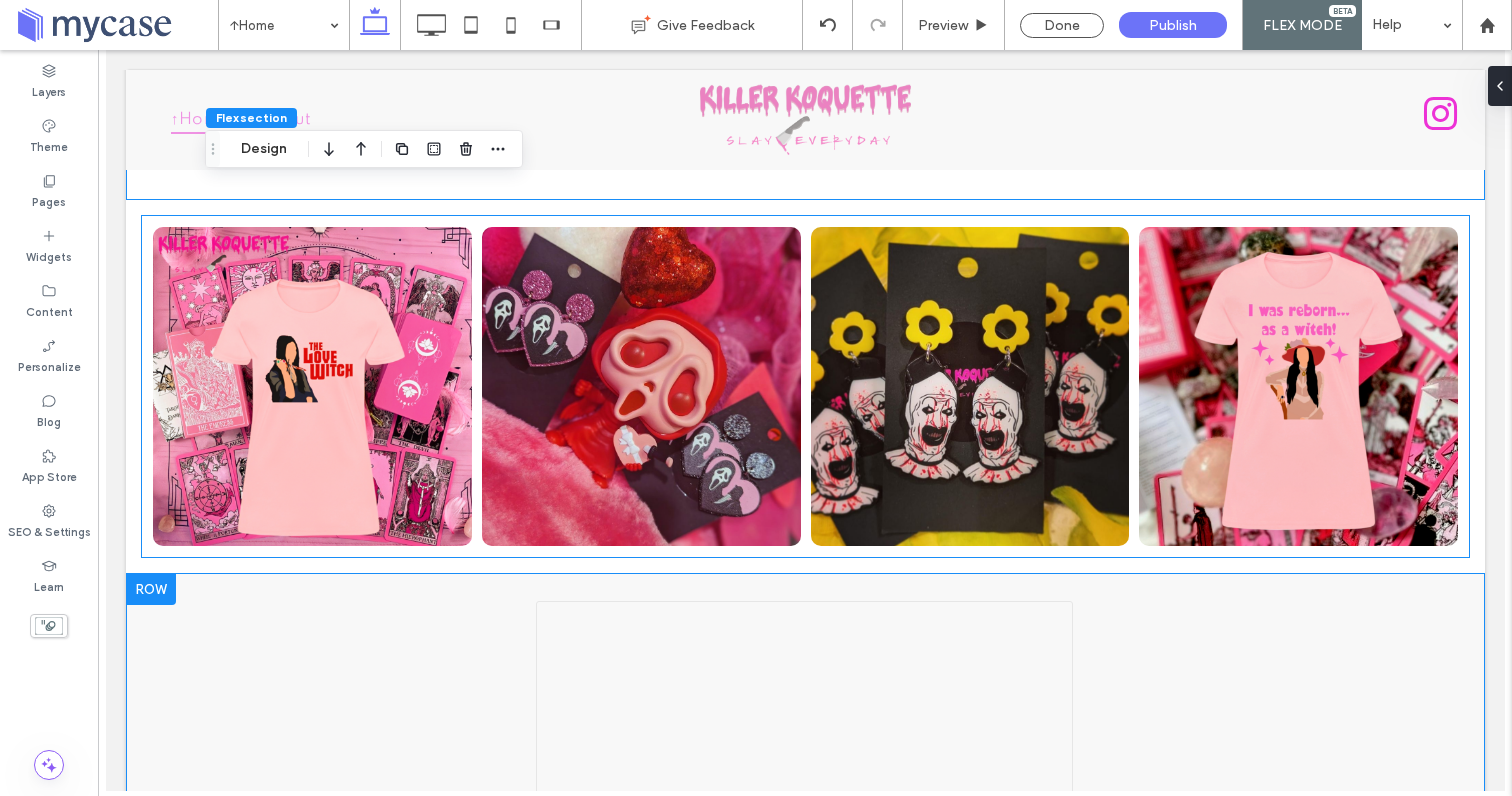 scroll, scrollTop: 1821, scrollLeft: 0, axis: vertical 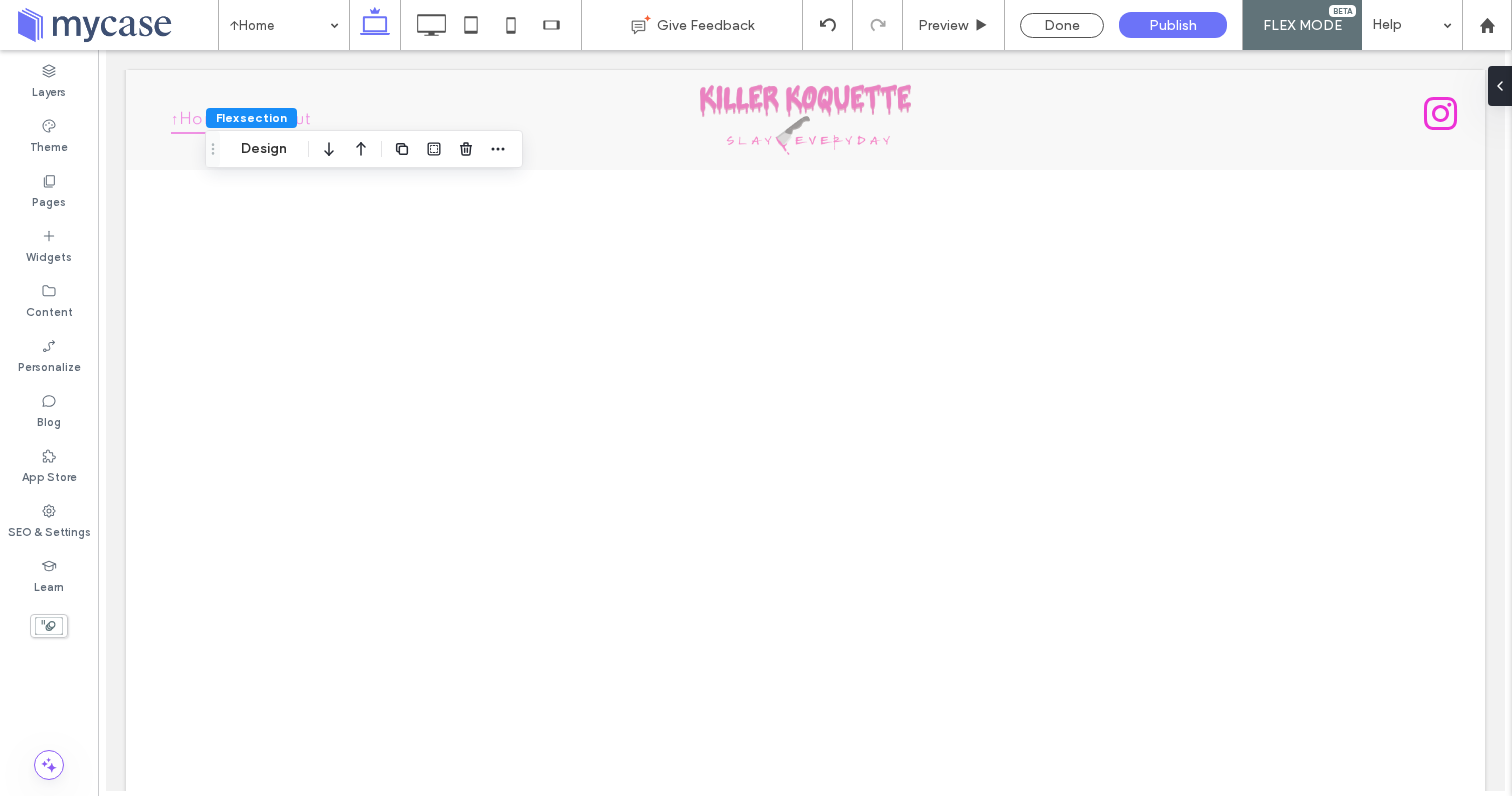 click on "Click To Paste     Click To Paste     Click To Paste
Row Double click to exit Flex Mode + Add Section
Click To Paste     Click To Paste     Click To Paste
Row Double click to exit Flex Mode + Add Section
Button Button Button Button a a a a
Click To Paste     Click To Paste     Click To Paste
Row Double click to exit Flex Mode + Add Section
/ABOUT
Slay Everyday
Killer Koquette specializes in Ghoulie (girly) Pop horror and horror adjacent merchandise.
Our brand deviates from traditional dark colors and tones that are typically associated with the horror genre. Our flirty, and playful perspective highlights the "Koquette" aesthetic by incorporating bright colors and pastels in our products.
Section Click to edit in Flex Mode + Add Section
Button
Button" at bounding box center (804, -1000) 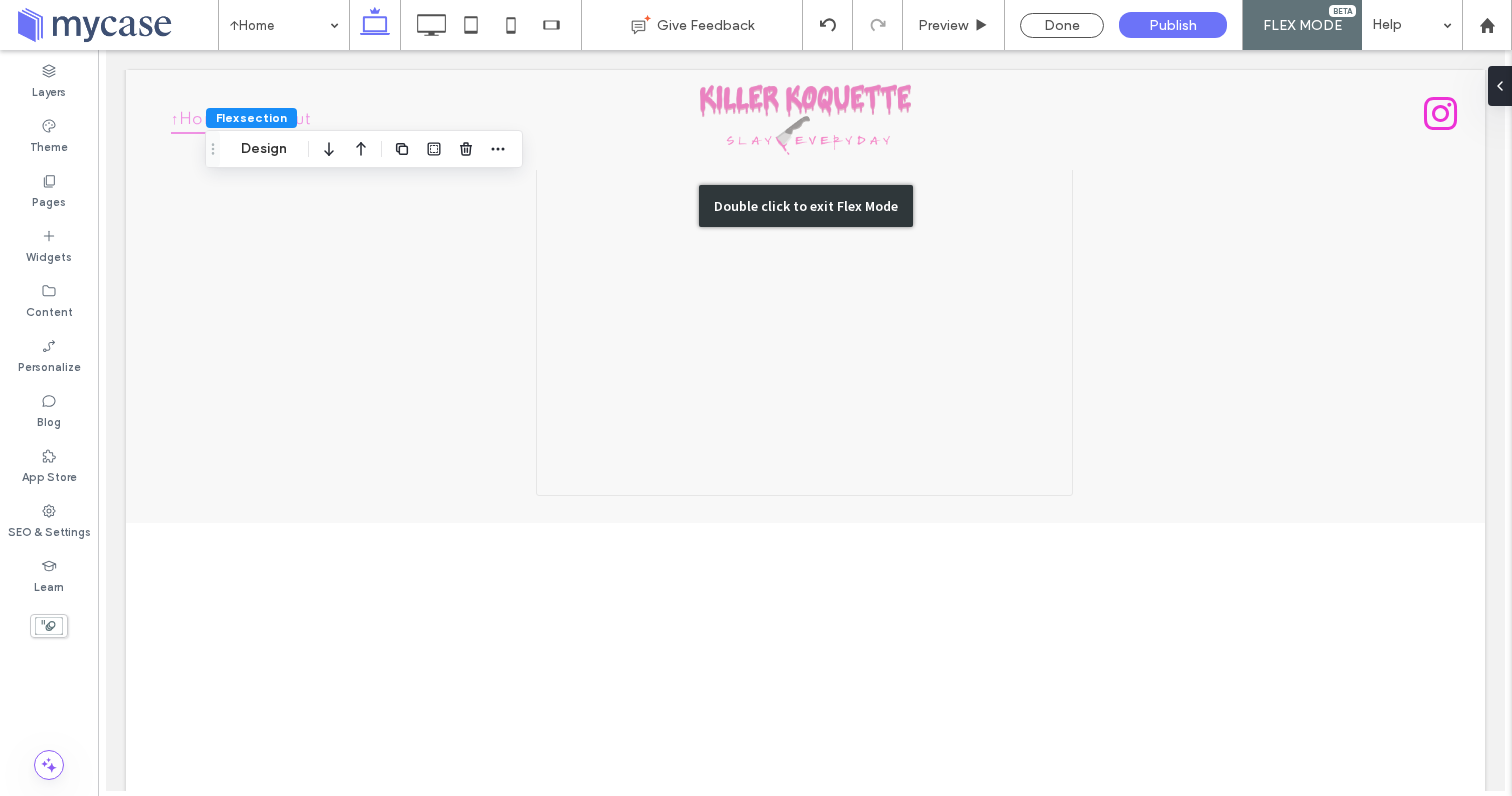 scroll, scrollTop: 2417, scrollLeft: 0, axis: vertical 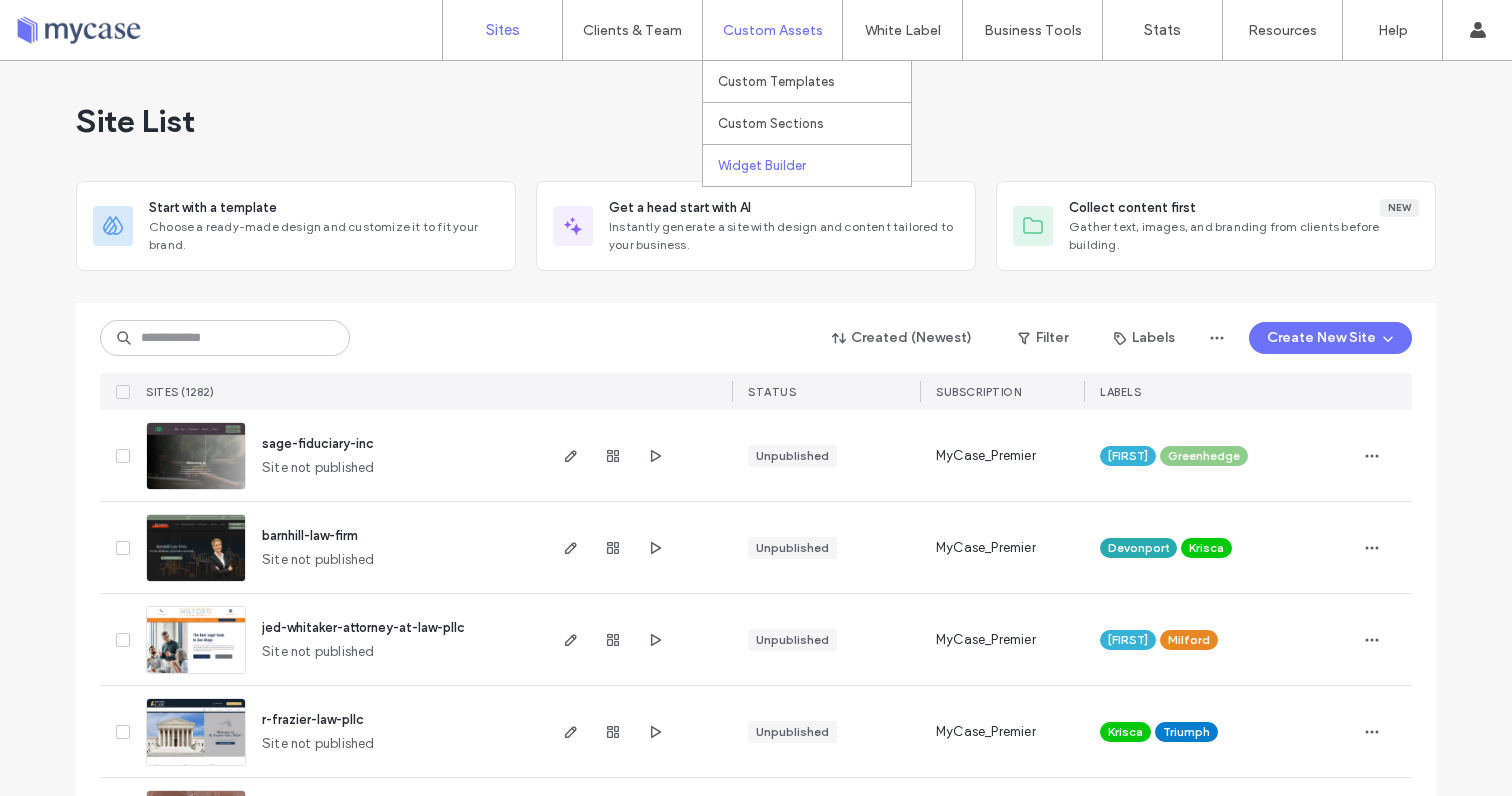 click on "Widget Builder" at bounding box center [762, 165] 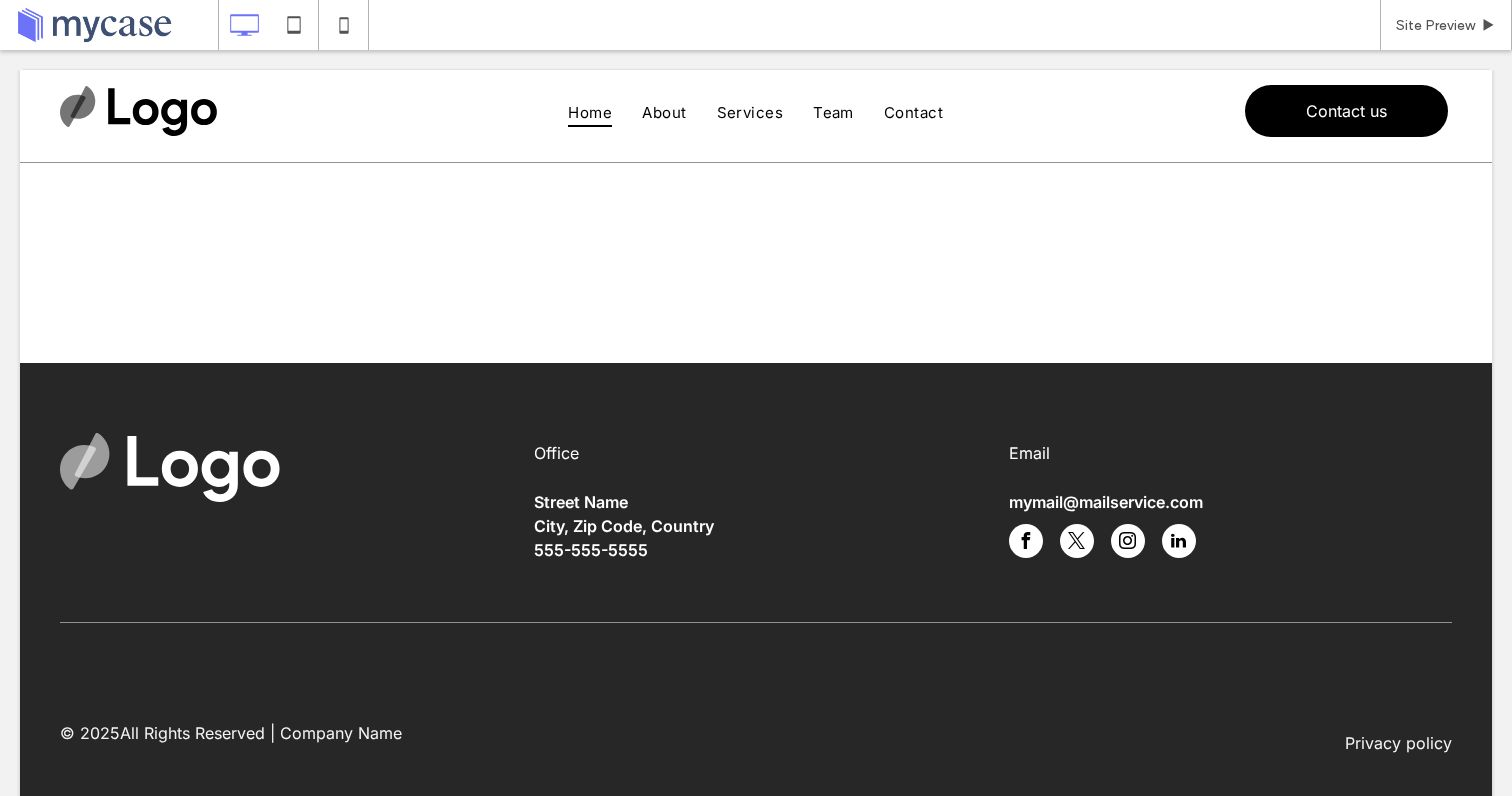 scroll, scrollTop: 0, scrollLeft: 0, axis: both 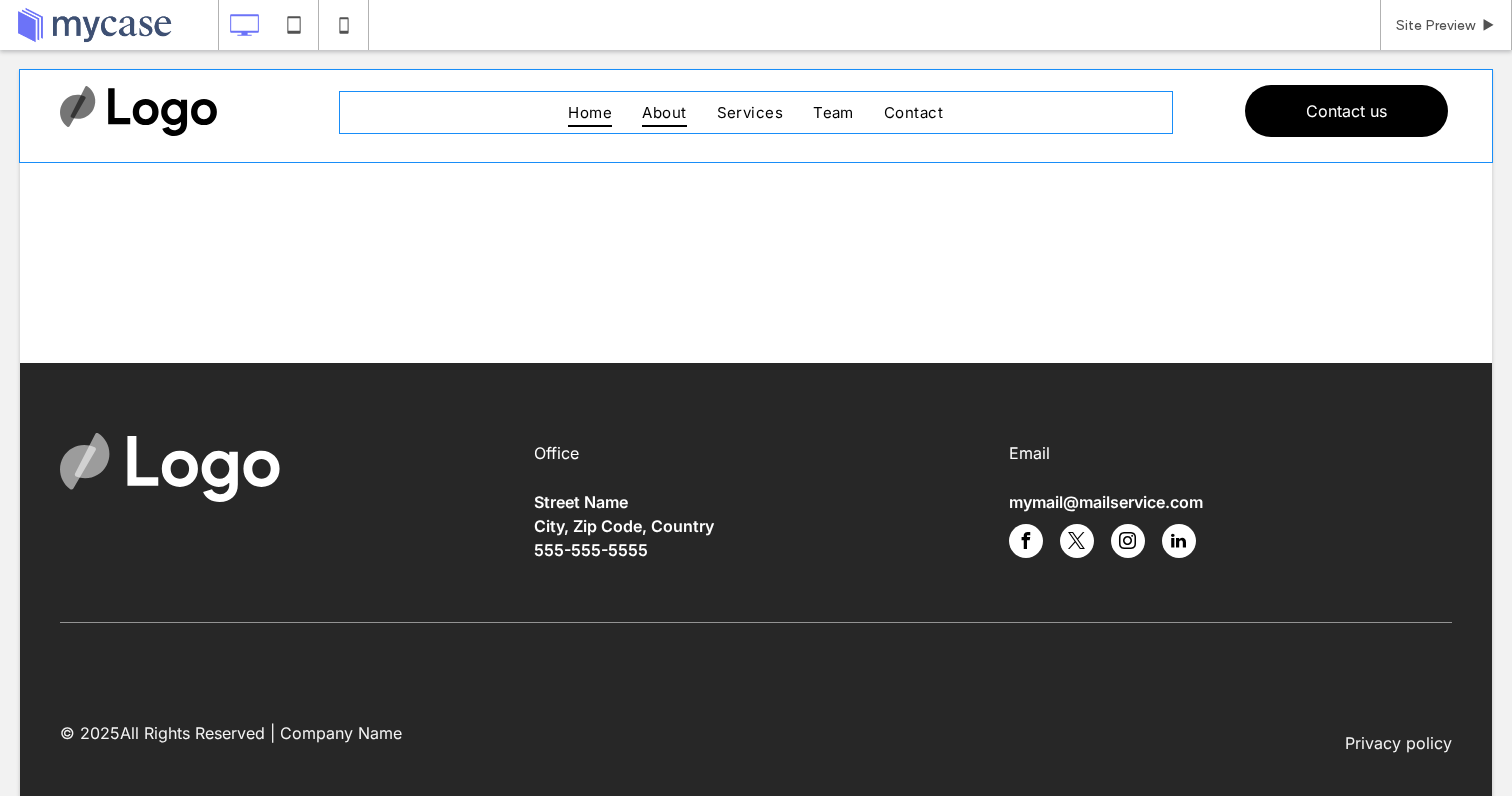 click on "About" at bounding box center [664, 112] 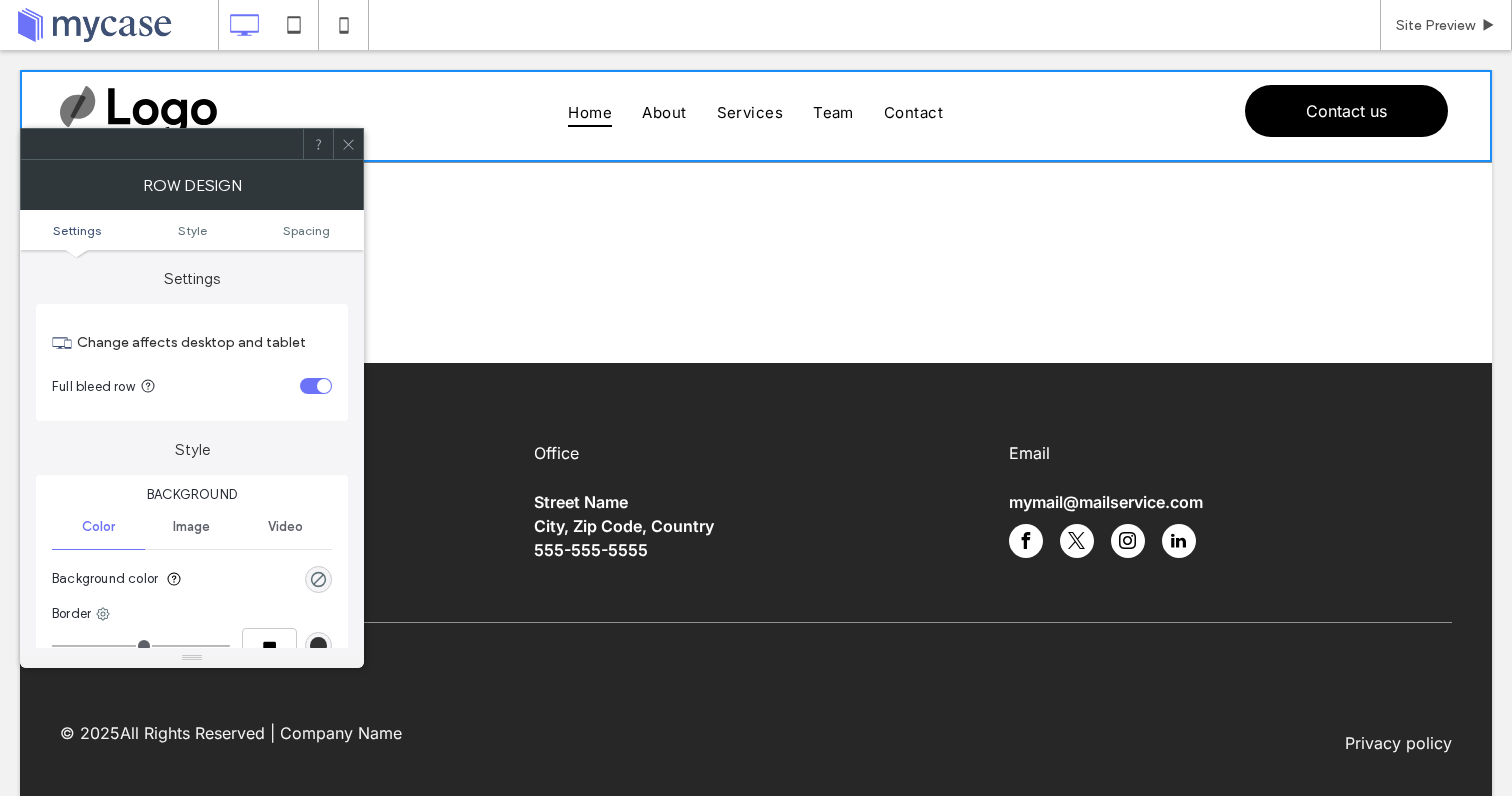 click 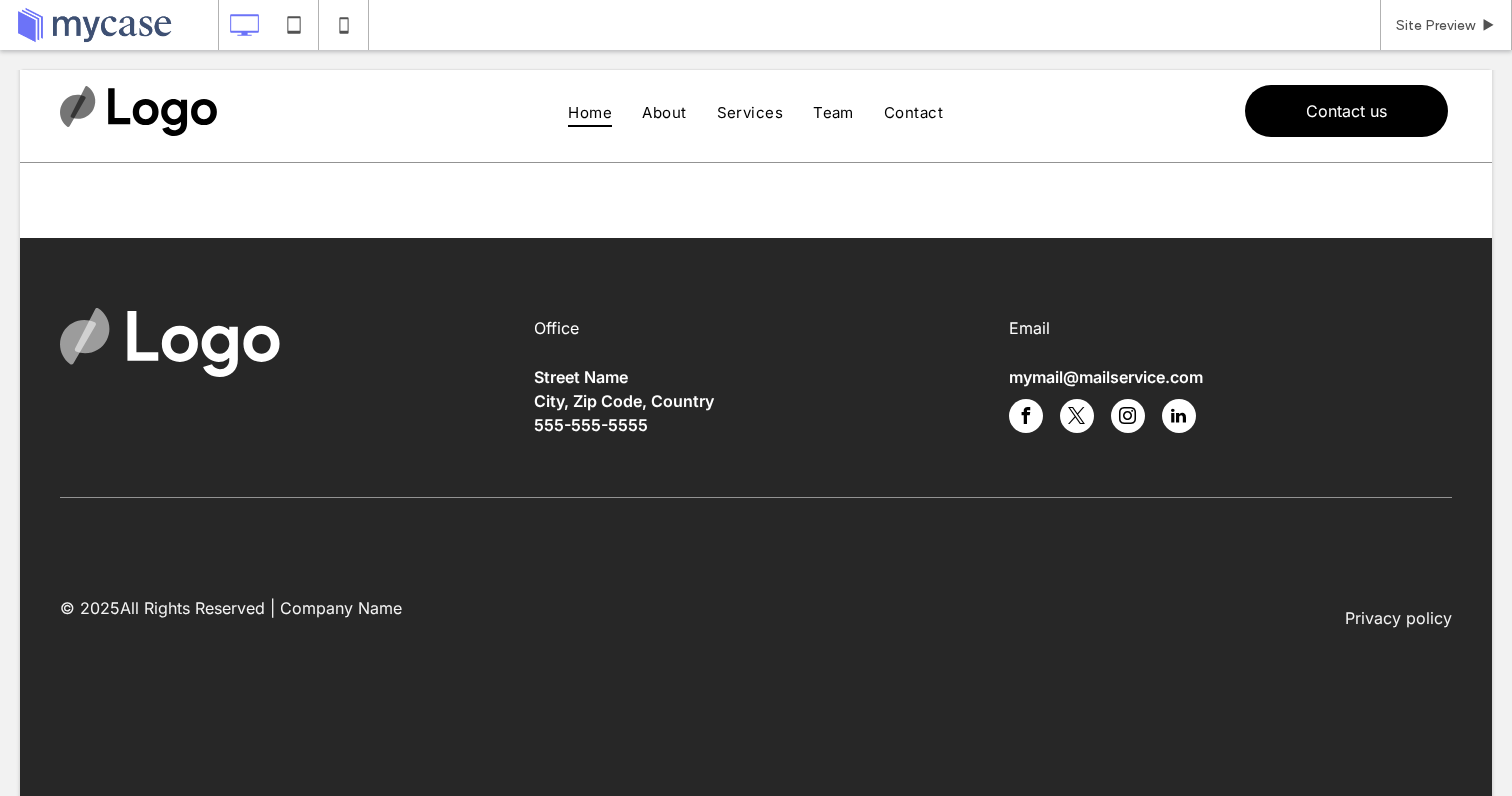 scroll, scrollTop: 0, scrollLeft: 0, axis: both 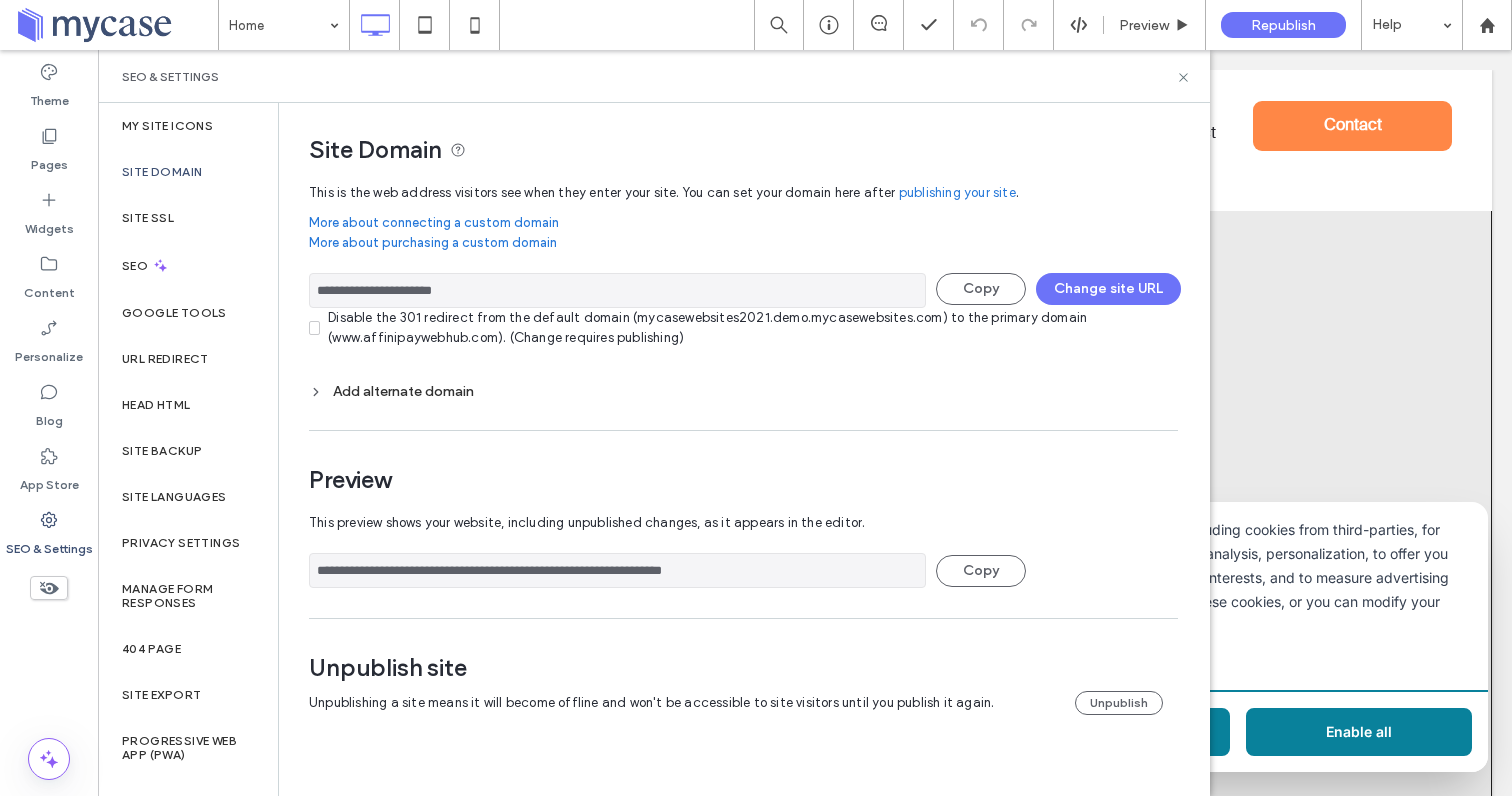 click on "**********" at bounding box center (617, 290) 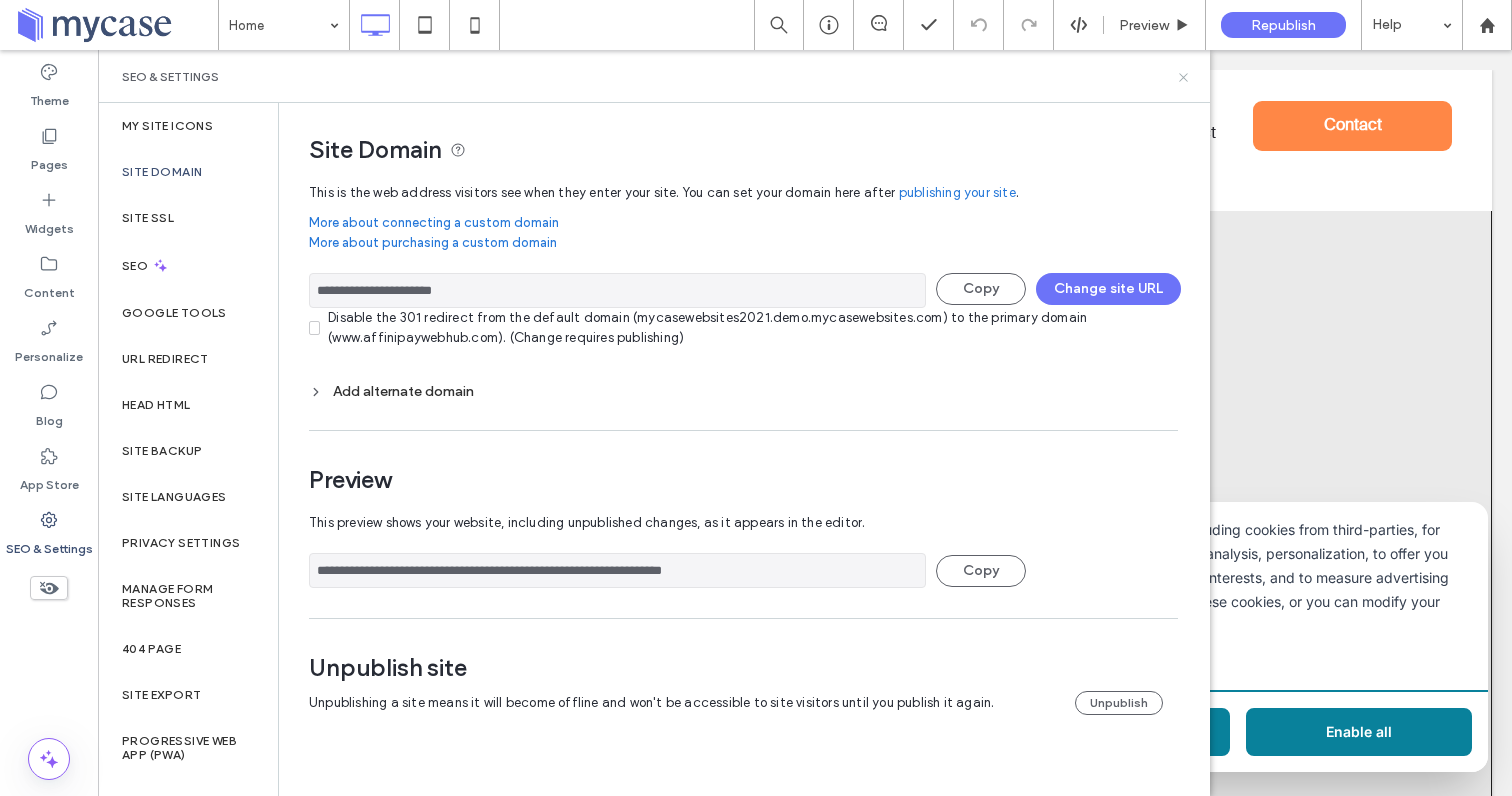 click 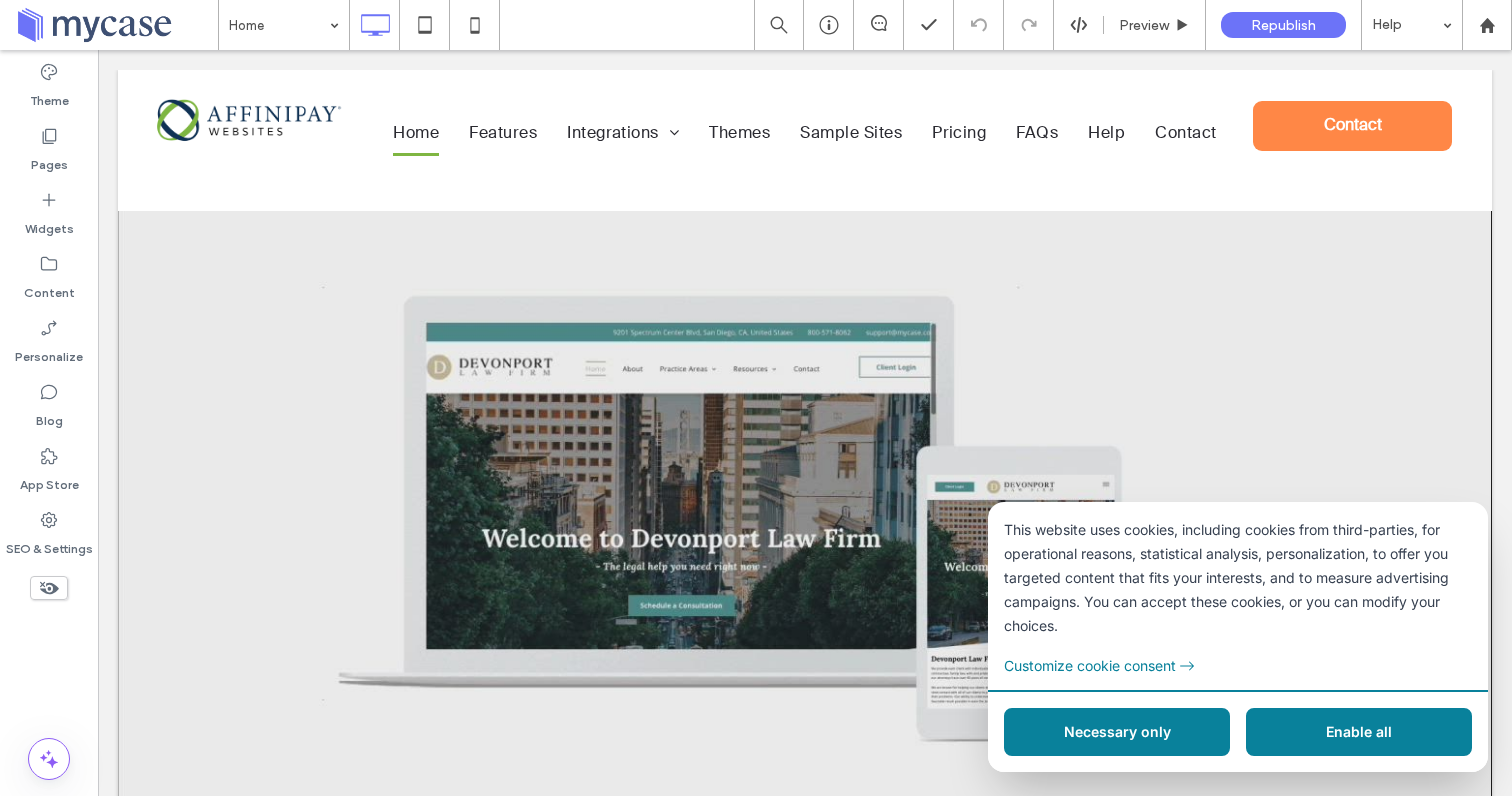 click at bounding box center [116, 25] 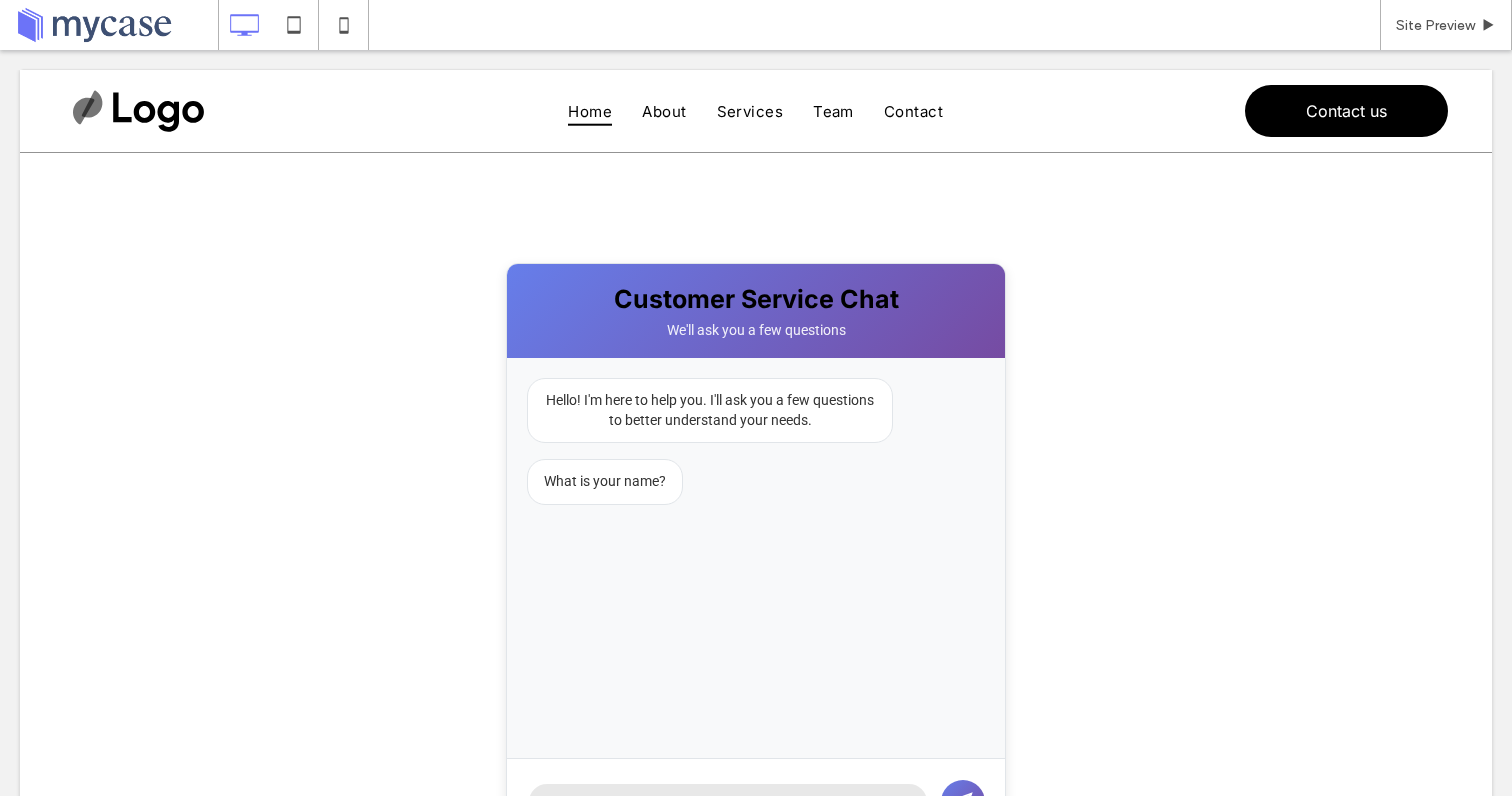 scroll, scrollTop: 181, scrollLeft: 0, axis: vertical 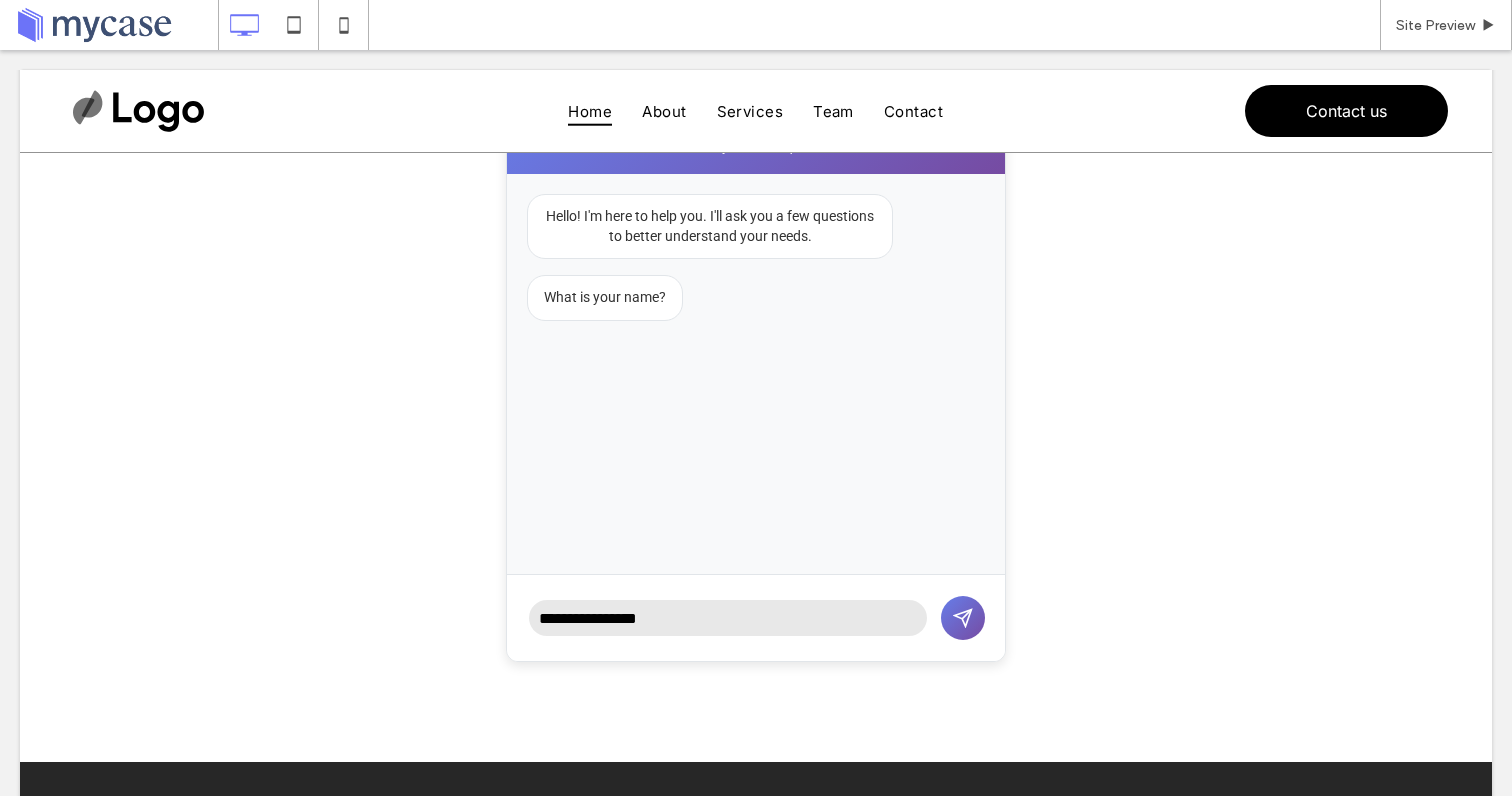 type on "**********" 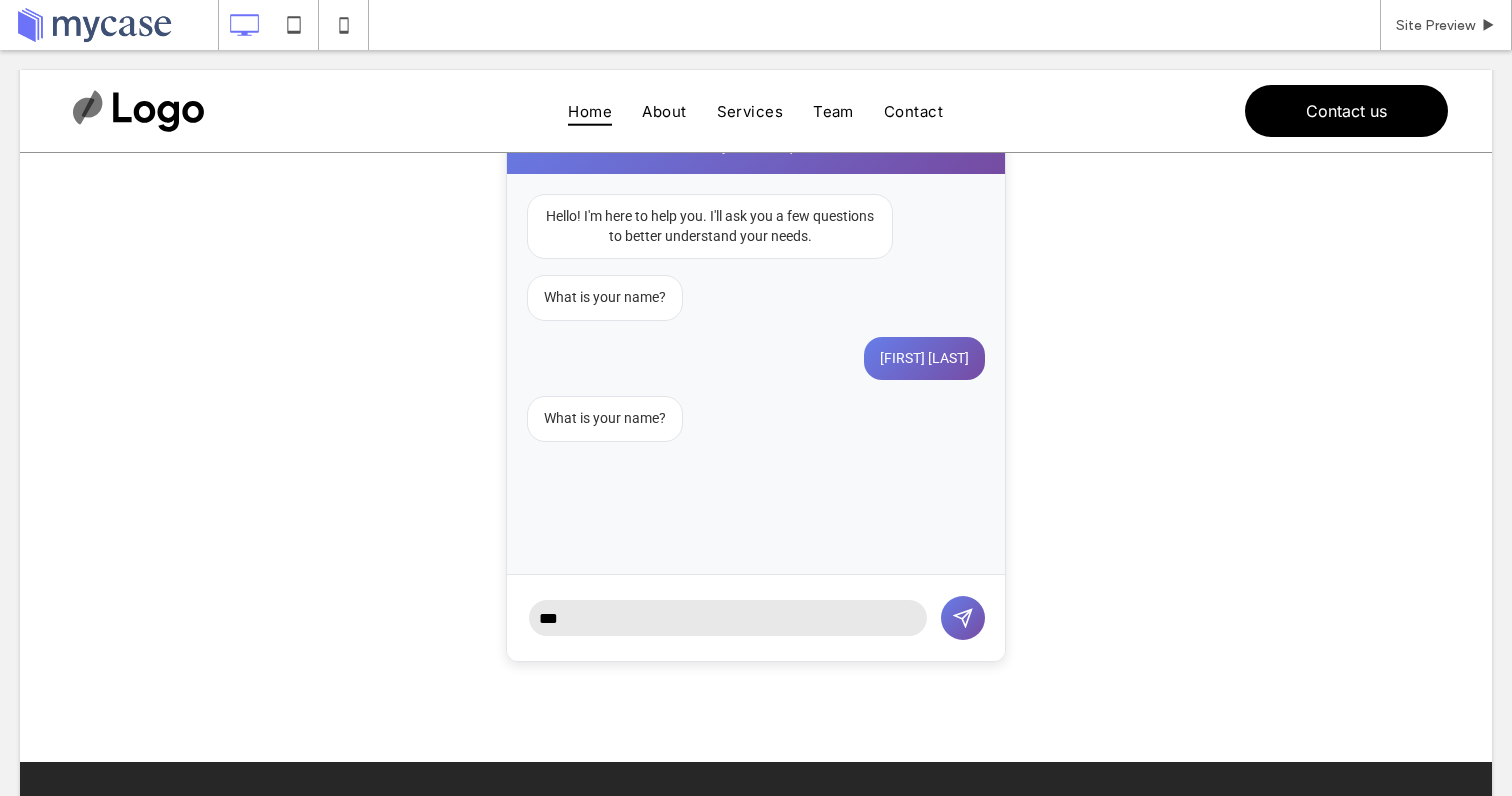 type on "****" 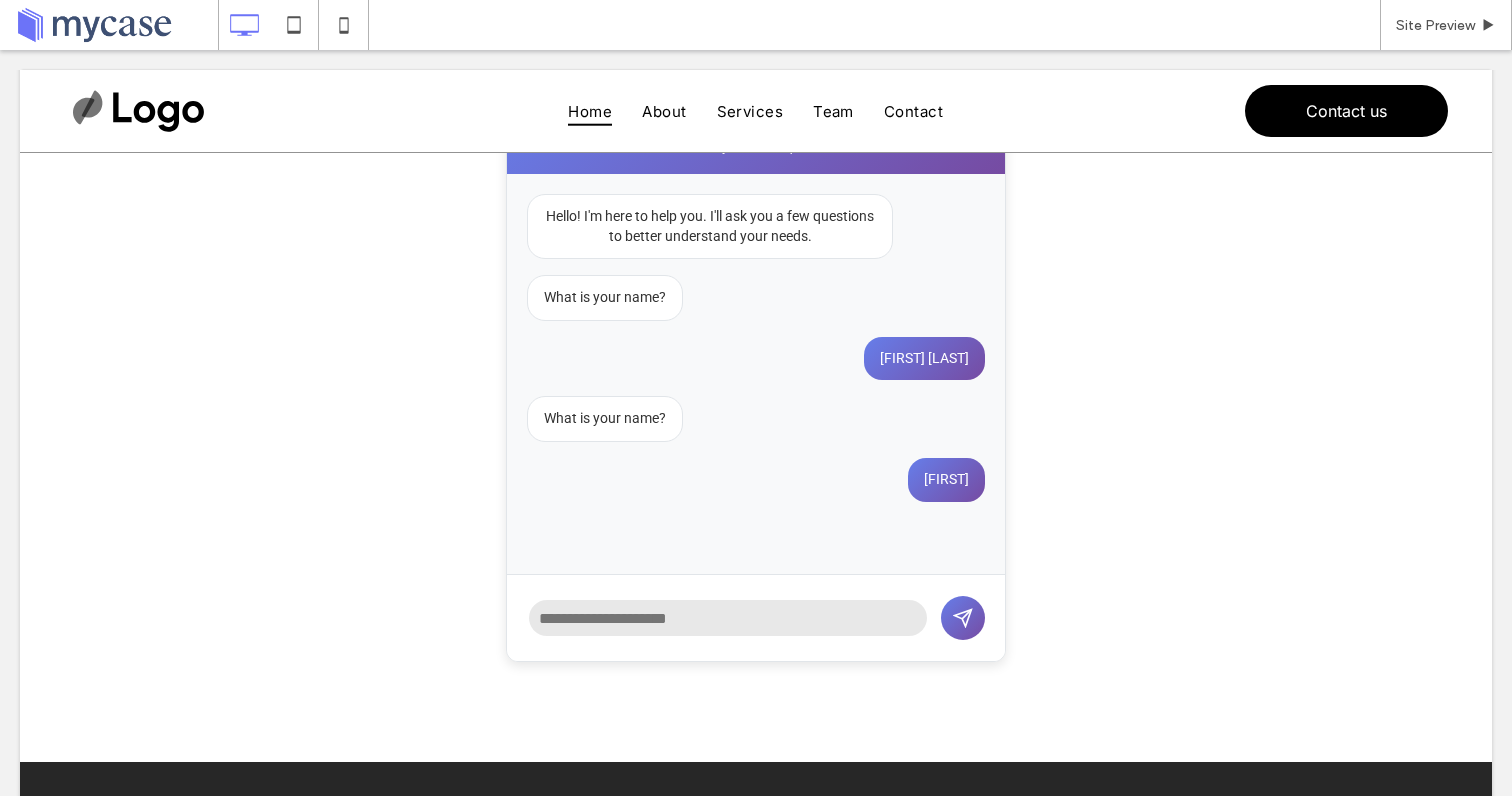scroll, scrollTop: 25, scrollLeft: 0, axis: vertical 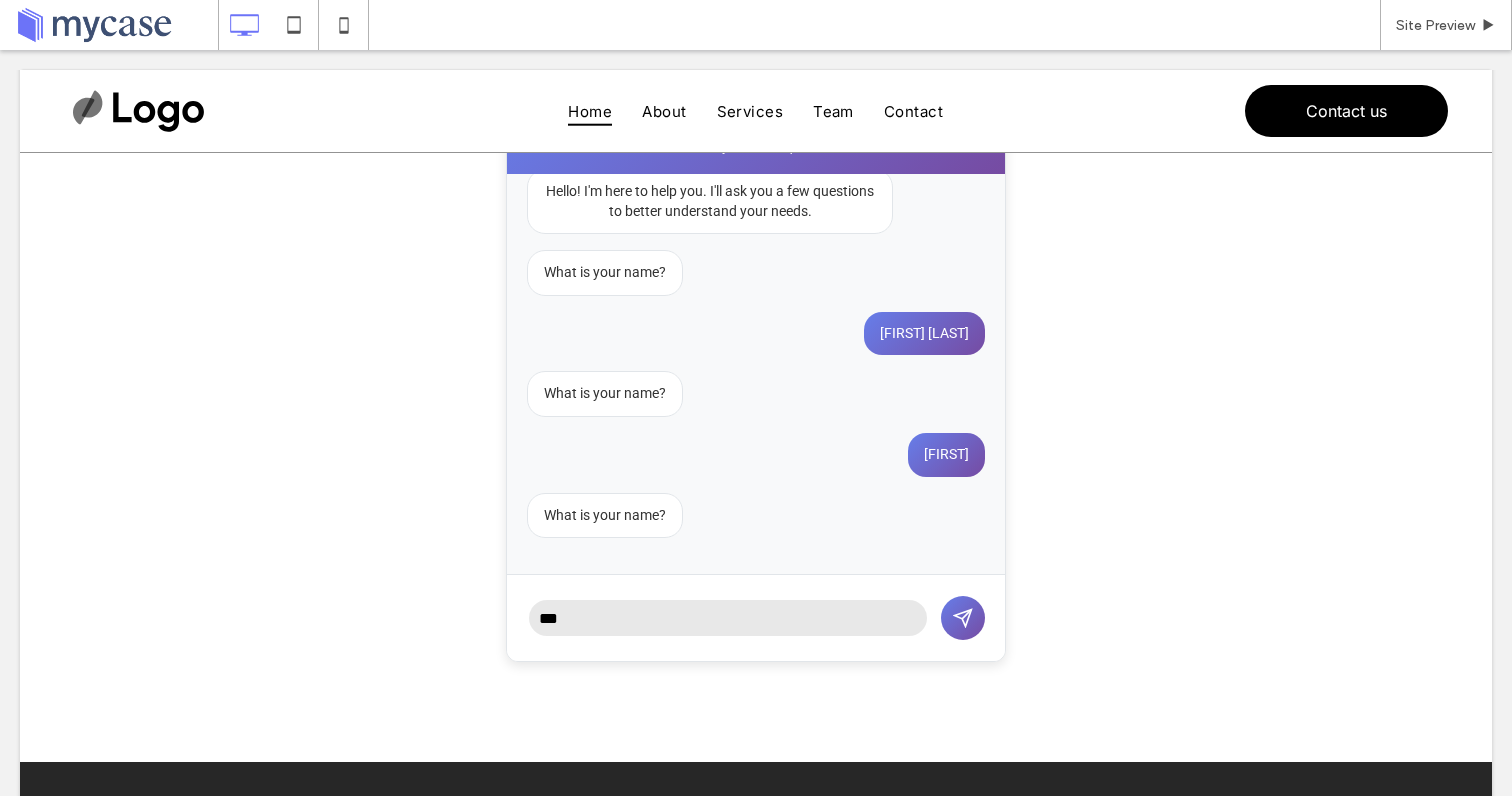 type on "****" 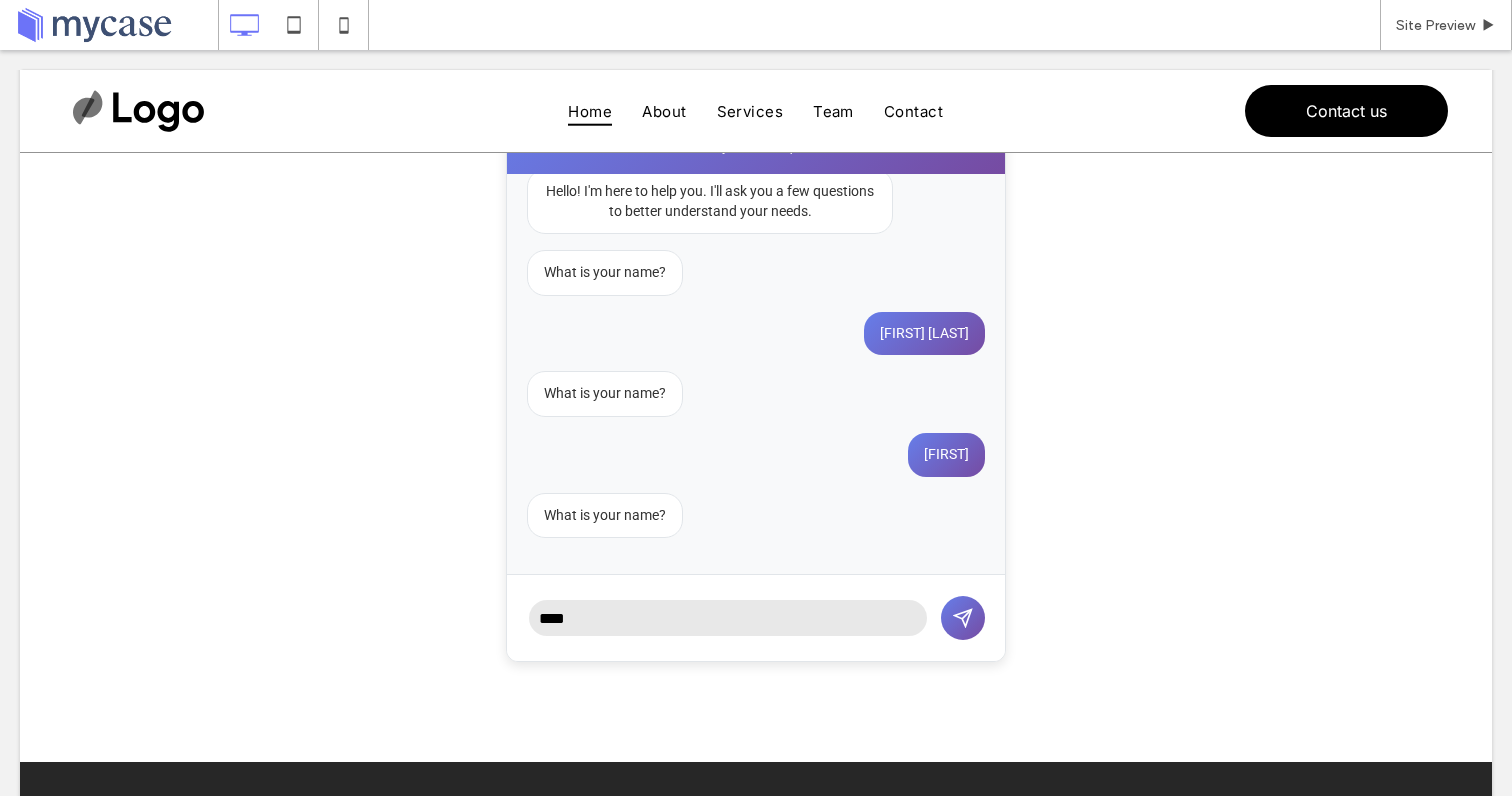 type 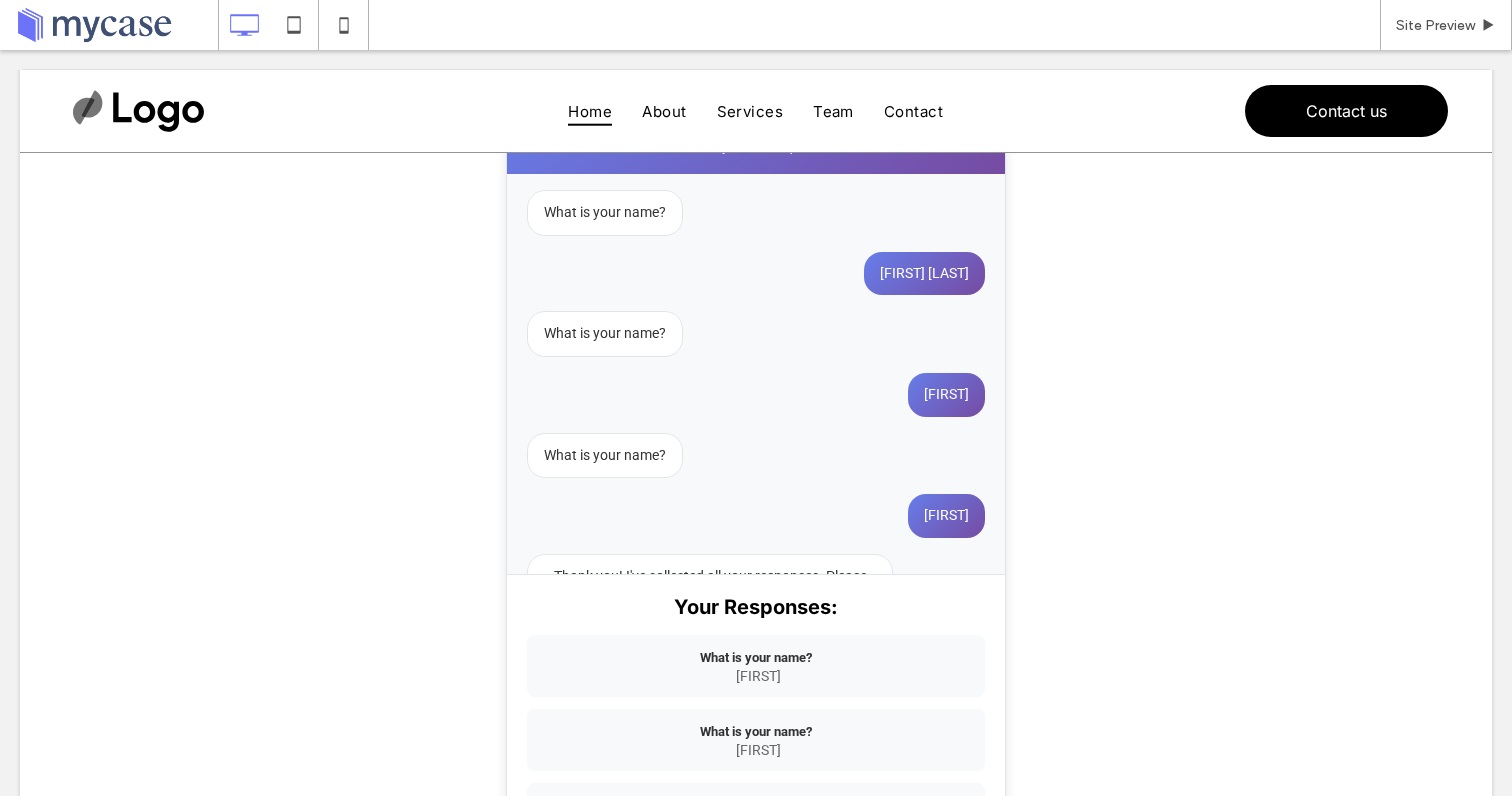 scroll, scrollTop: 166, scrollLeft: 0, axis: vertical 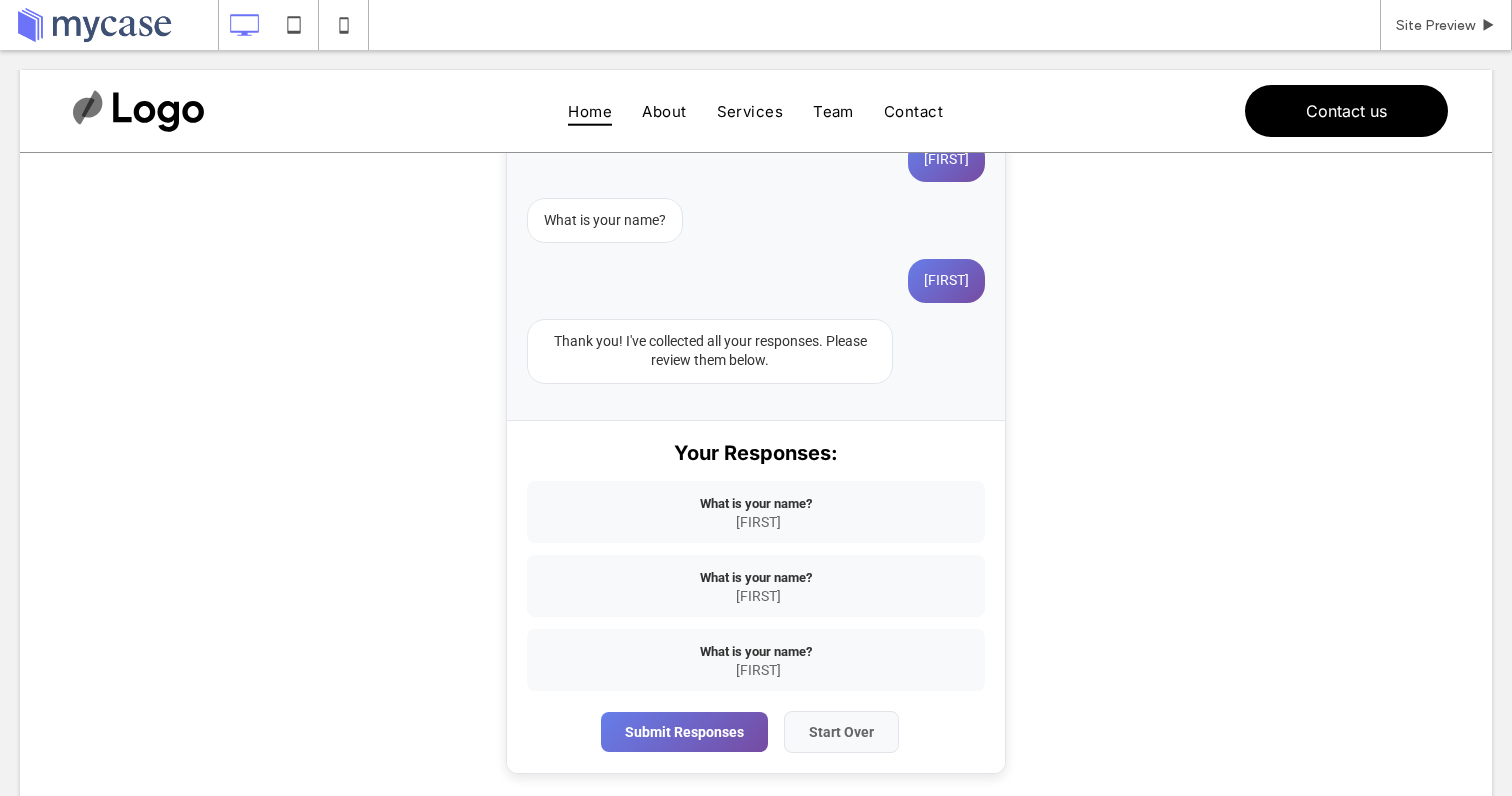click at bounding box center [756, 349] 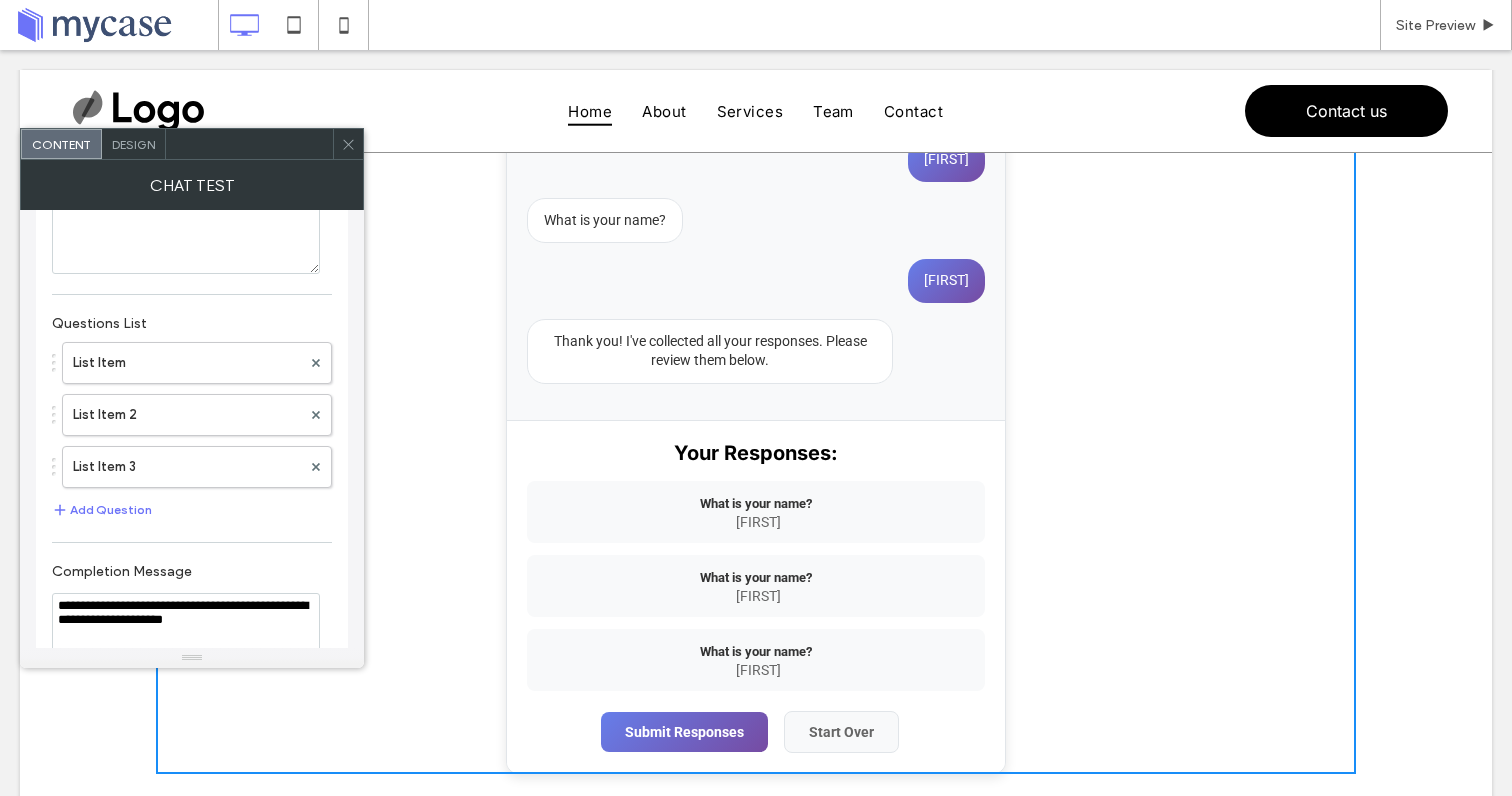 scroll, scrollTop: 278, scrollLeft: 0, axis: vertical 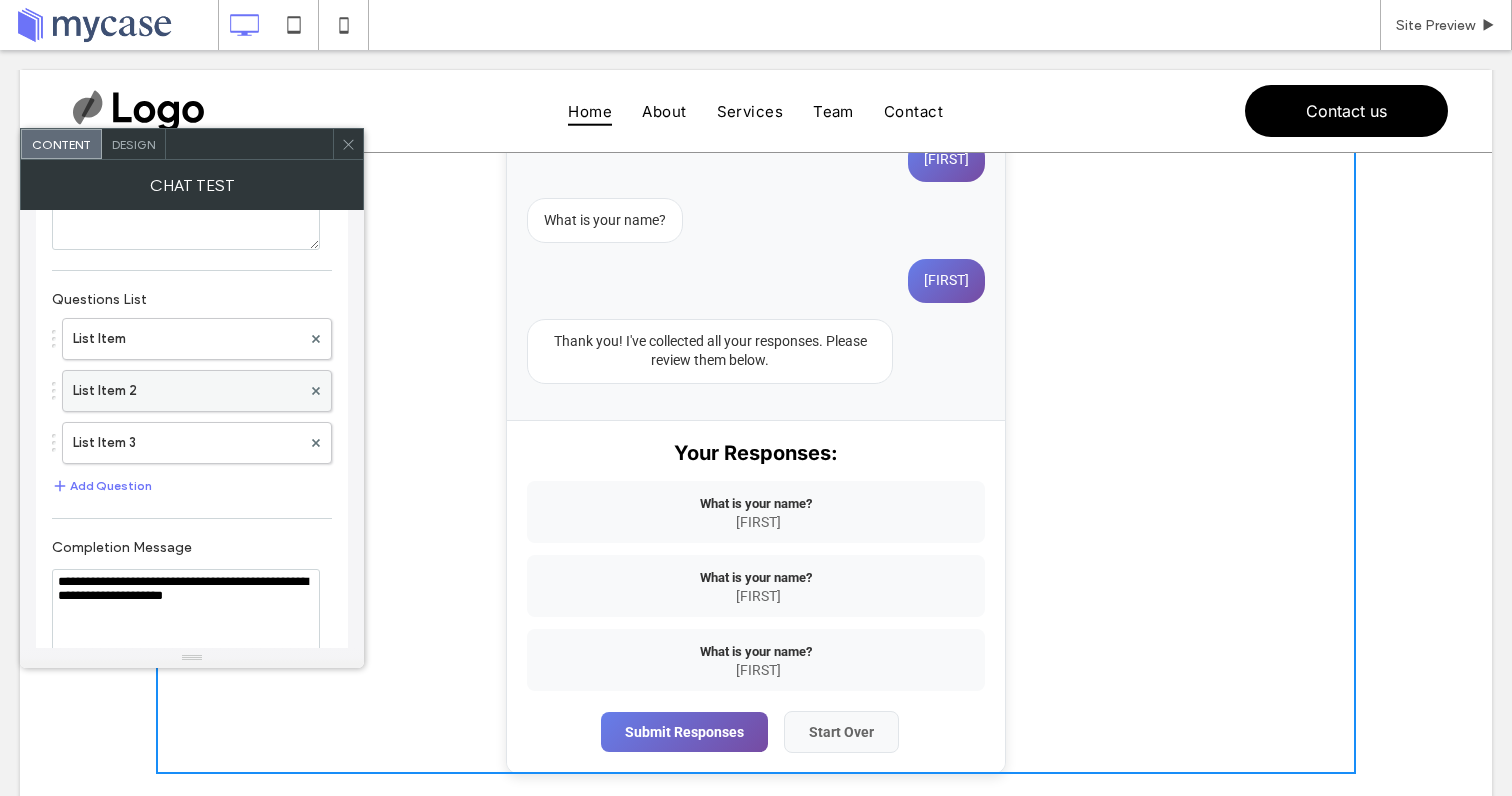 click on "List Item 2" at bounding box center [187, 391] 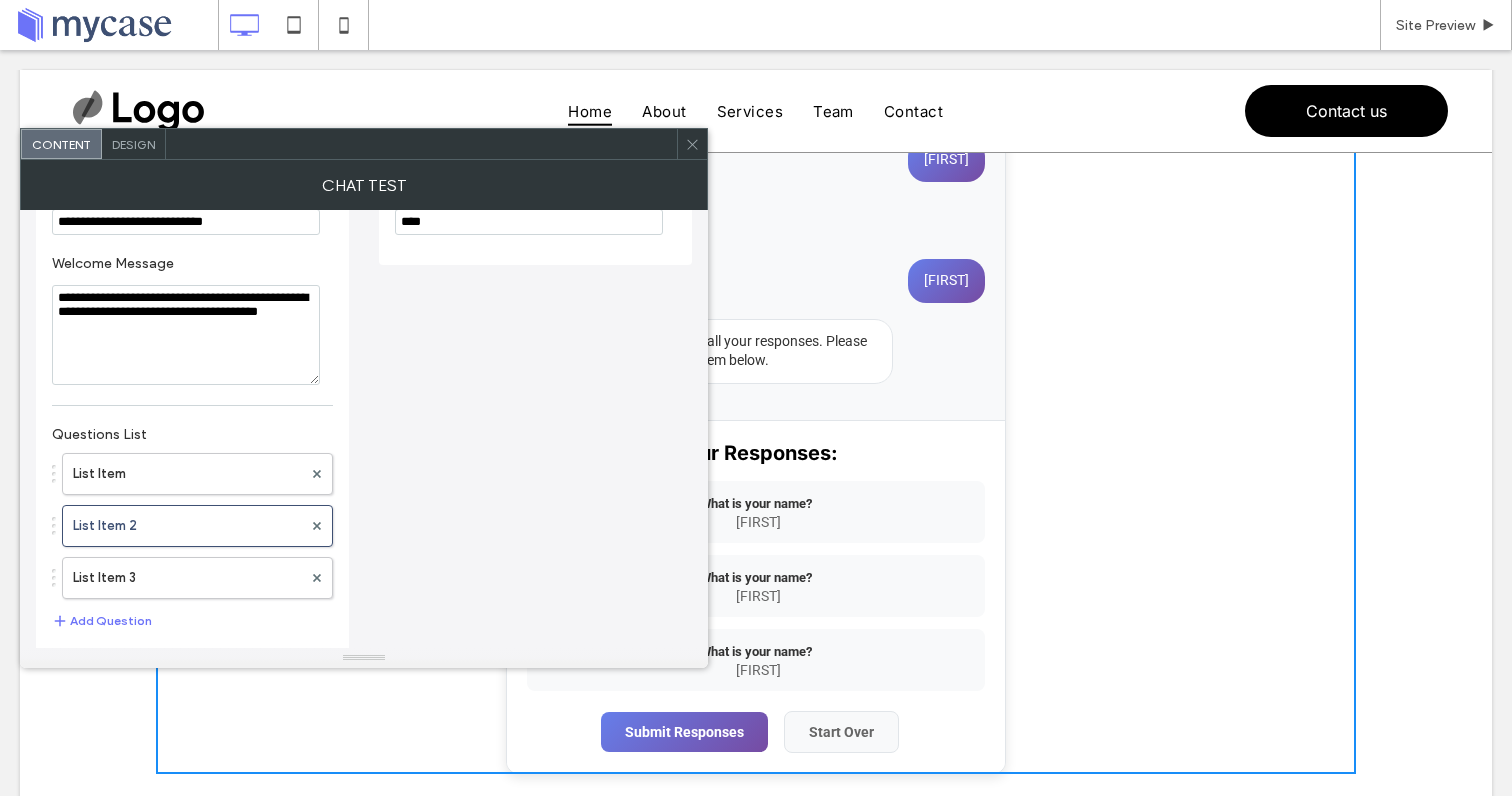 scroll, scrollTop: 0, scrollLeft: 0, axis: both 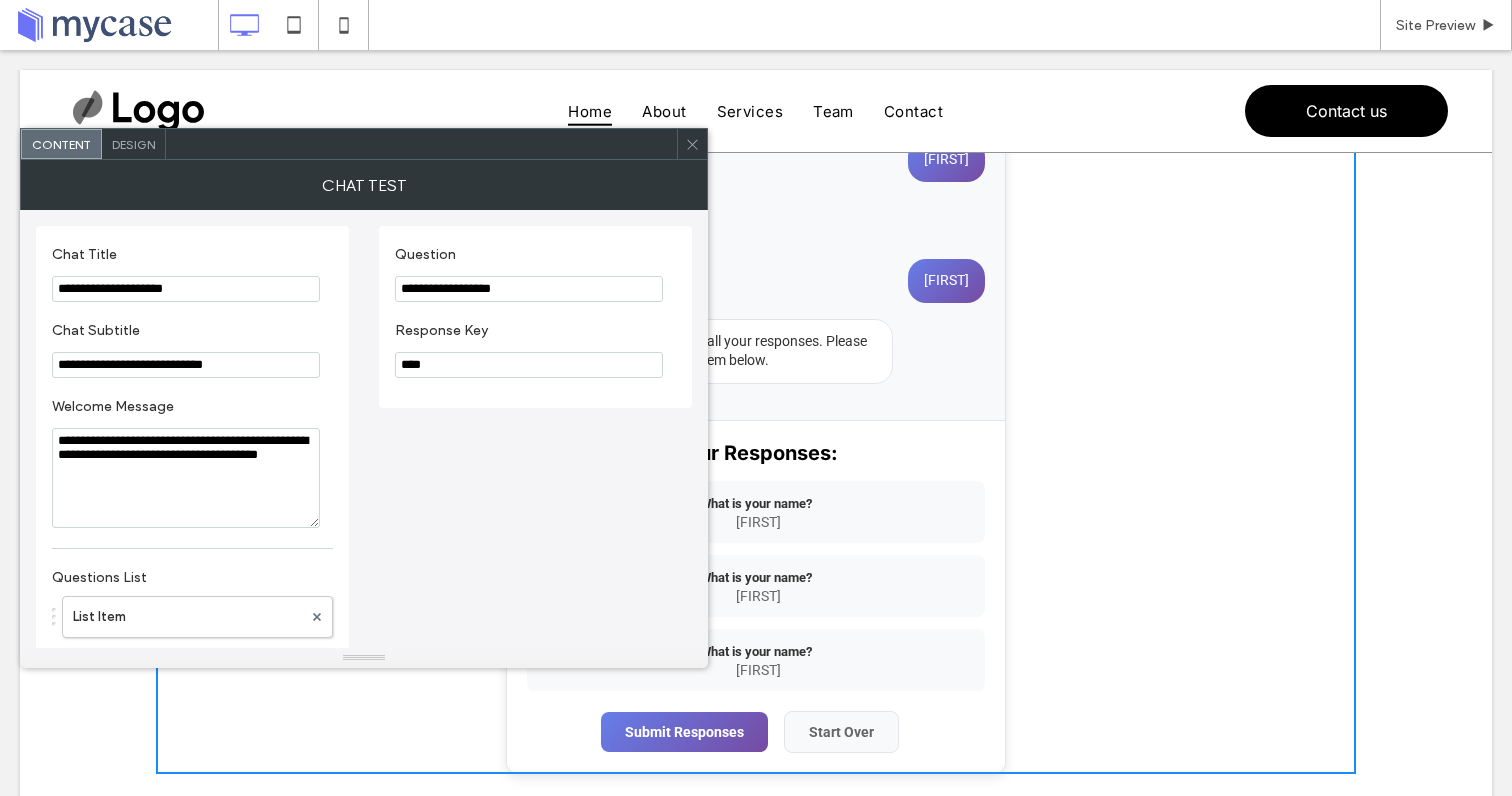click on "Design" at bounding box center (134, 144) 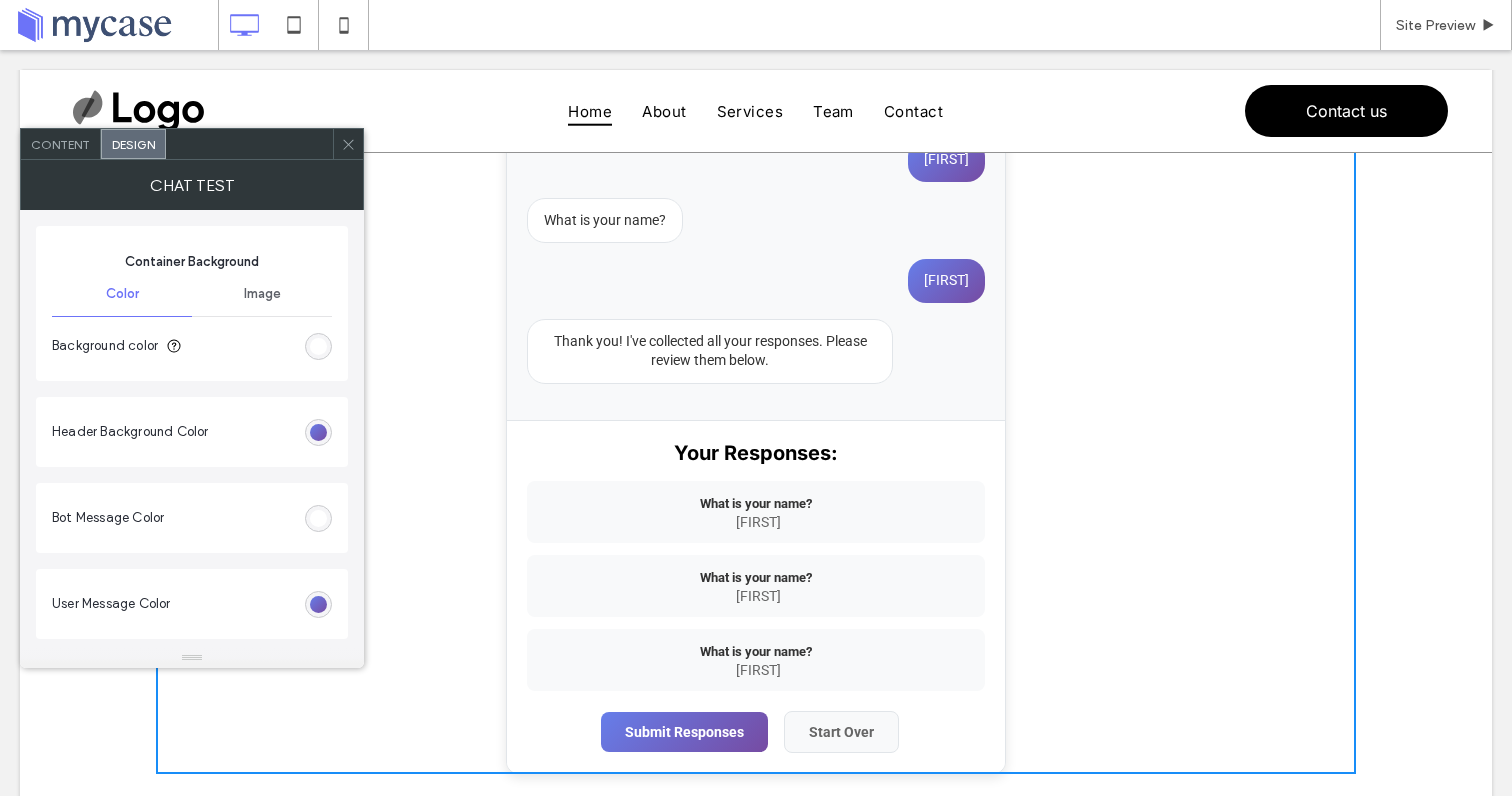 click on "Content" at bounding box center [61, 144] 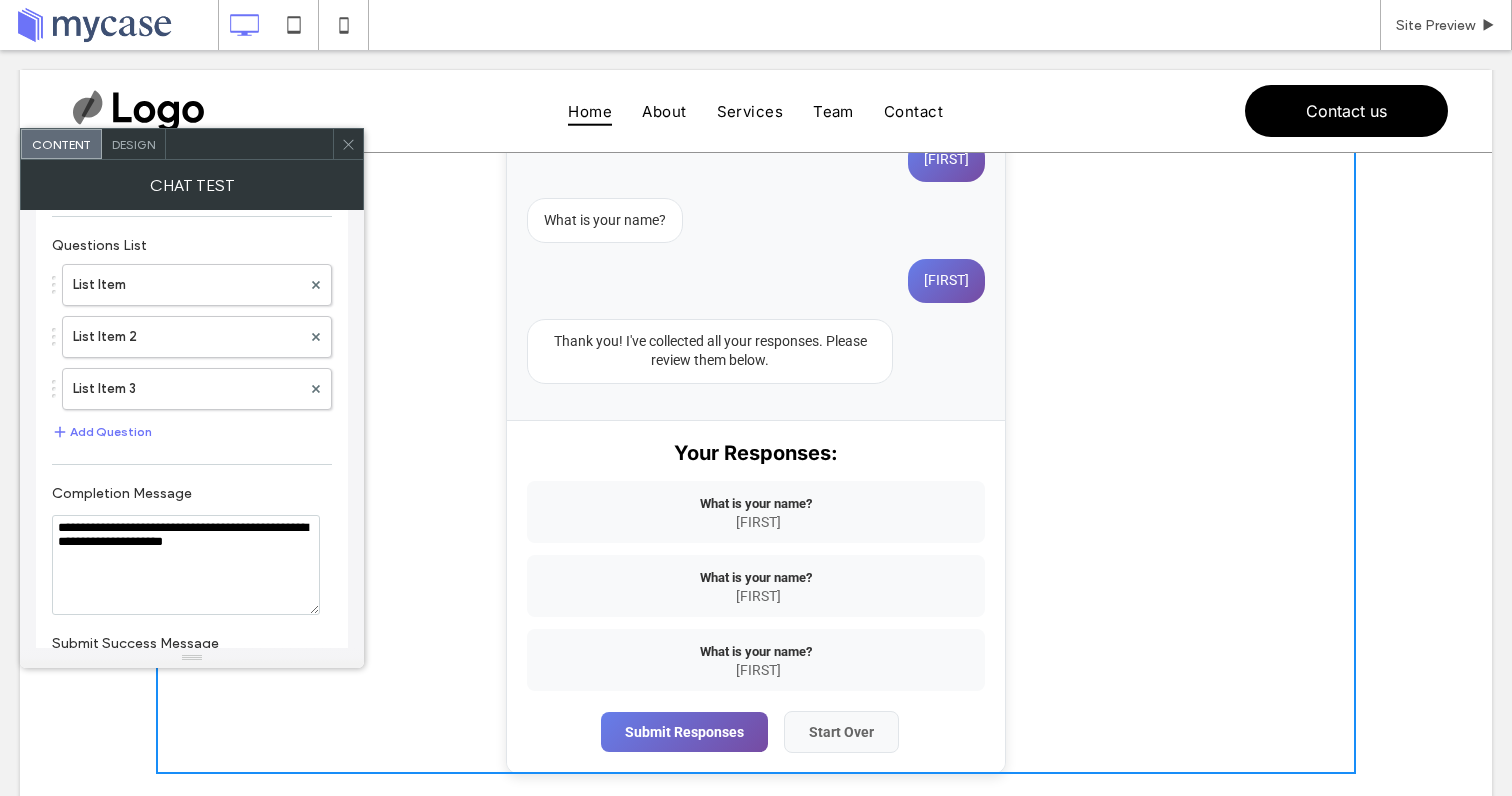 scroll, scrollTop: 329, scrollLeft: 0, axis: vertical 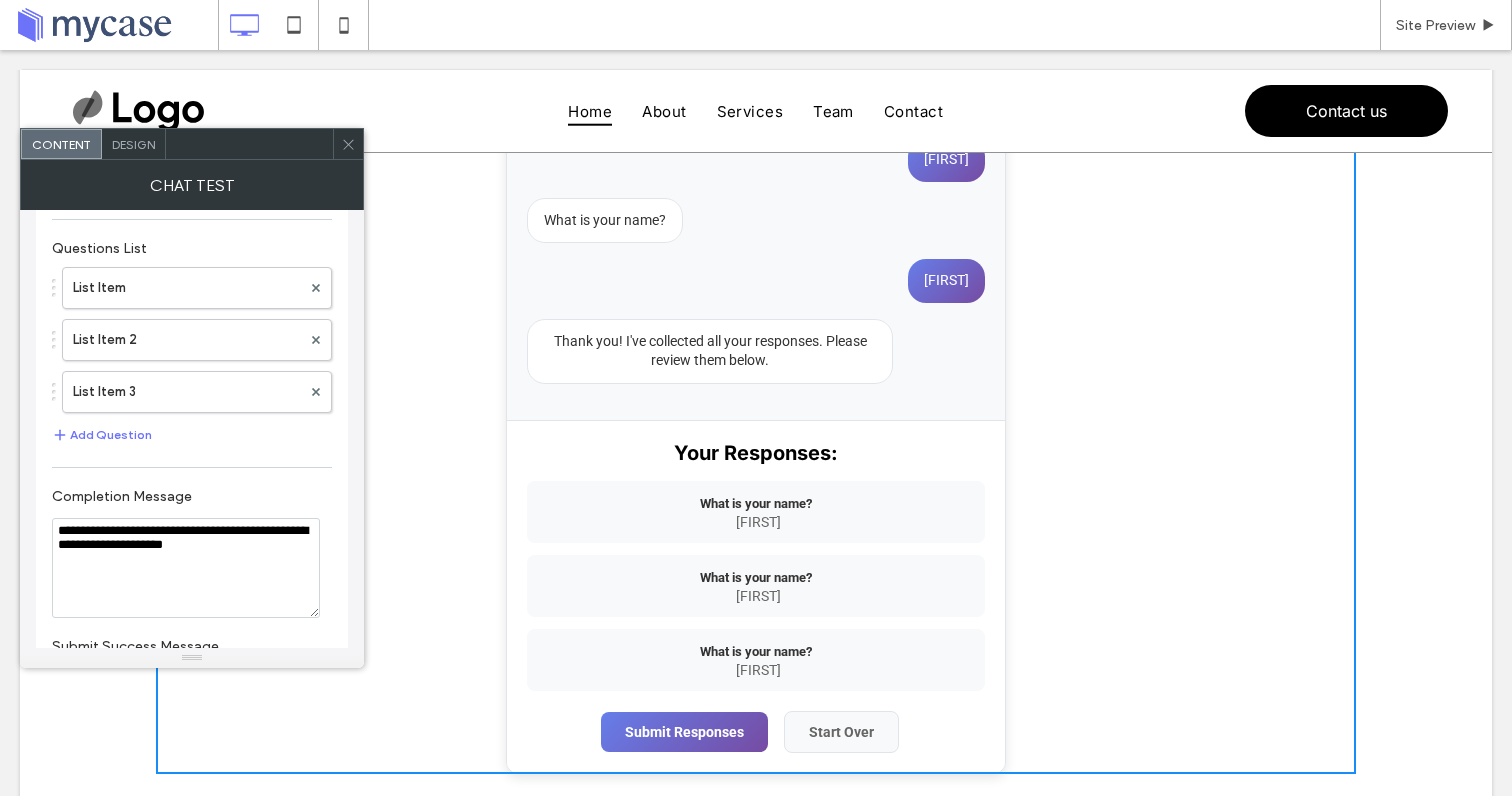 click on "List Item  List Item 2 List Item 3" at bounding box center [192, 335] 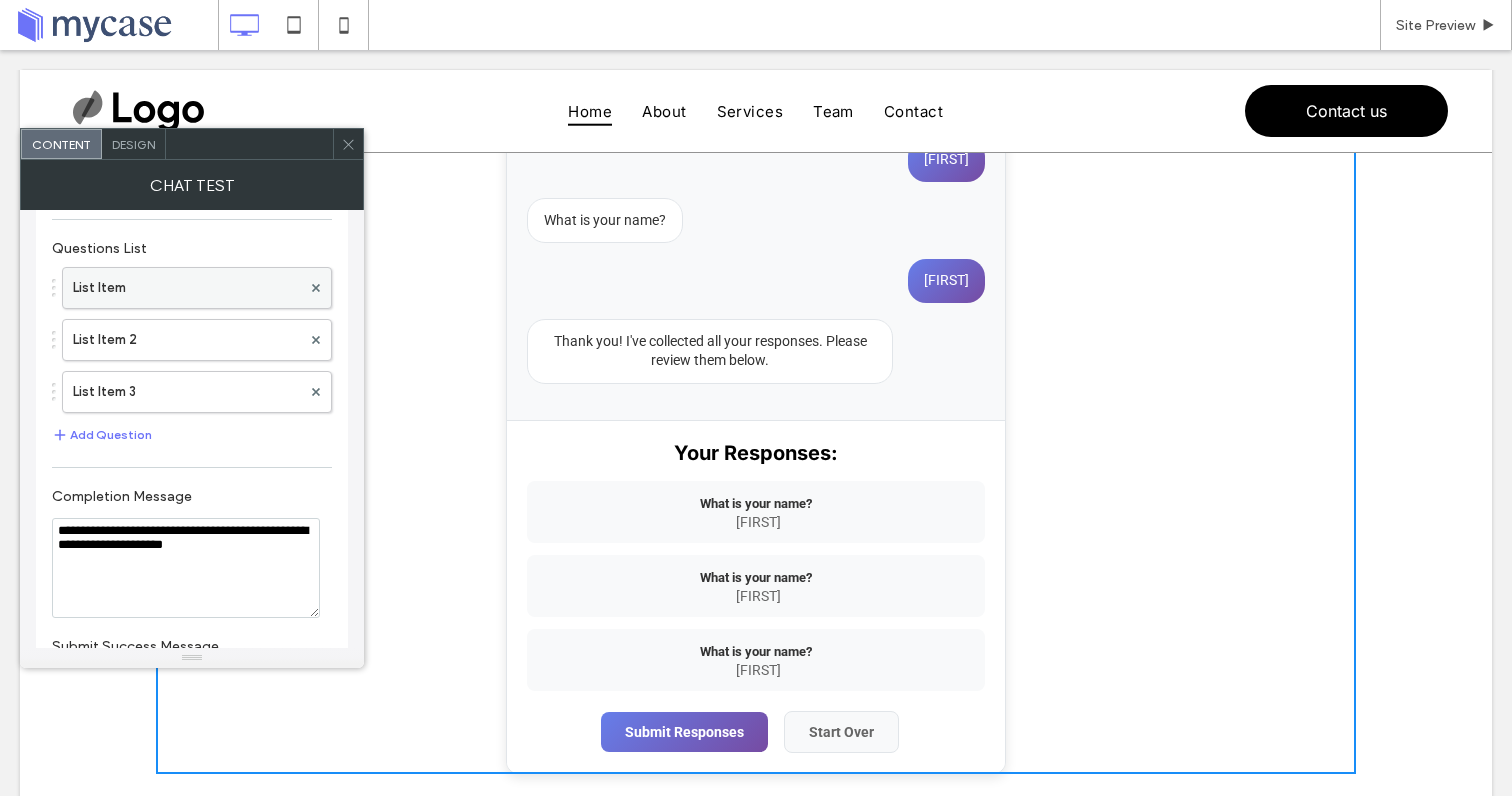 click on "List Item" at bounding box center (187, 288) 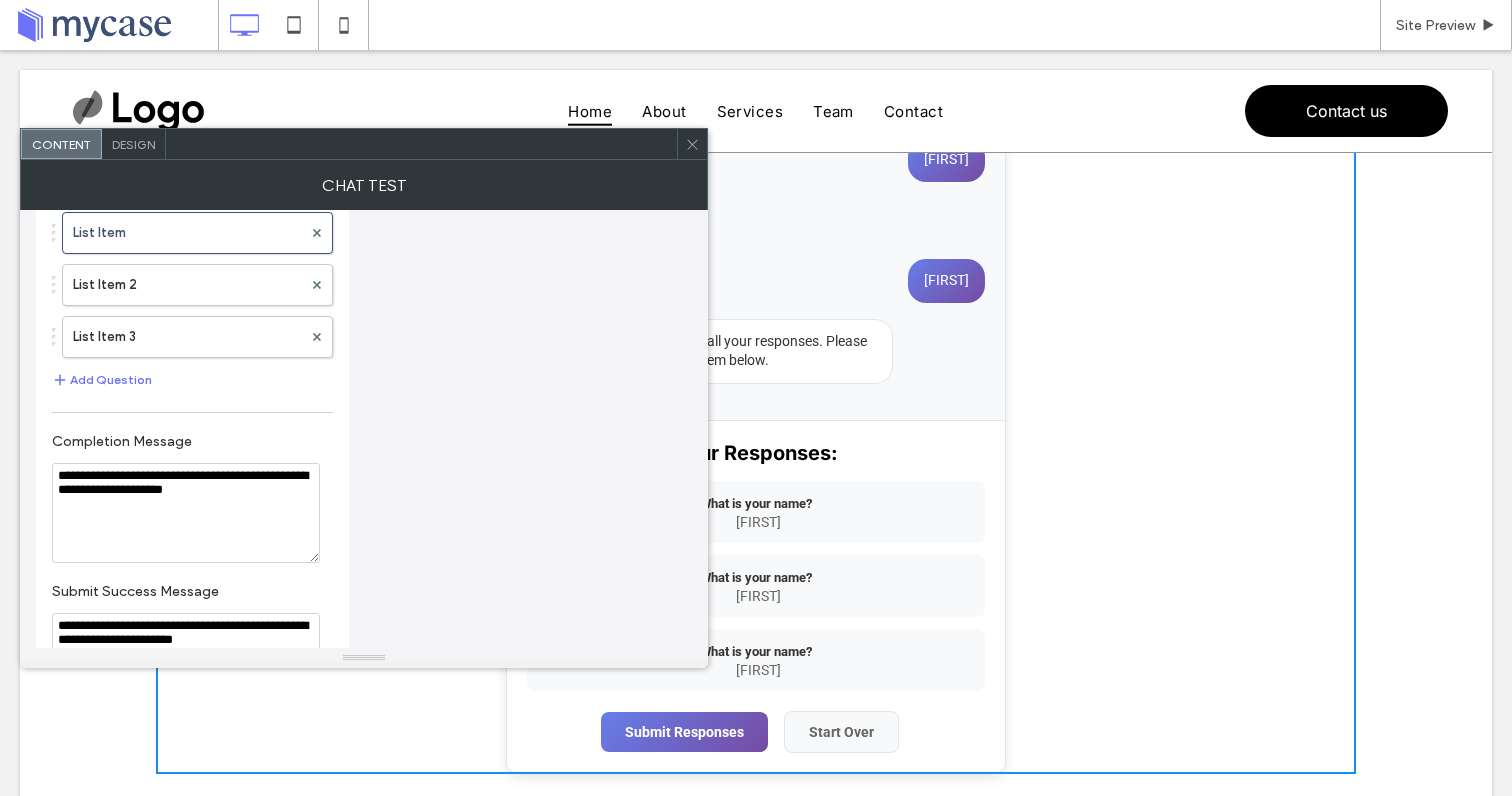 scroll, scrollTop: 0, scrollLeft: 0, axis: both 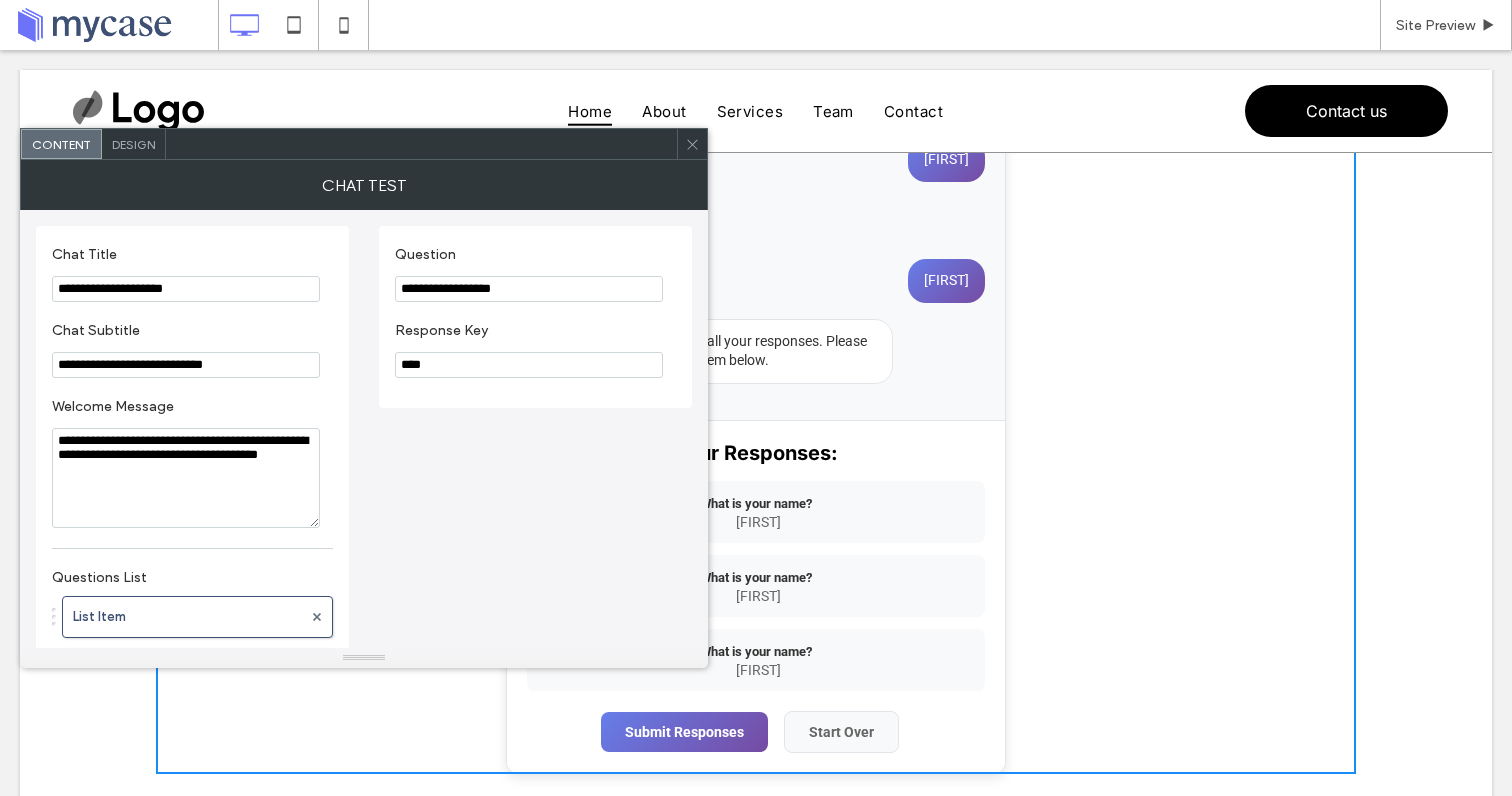 click on "Design" at bounding box center [133, 144] 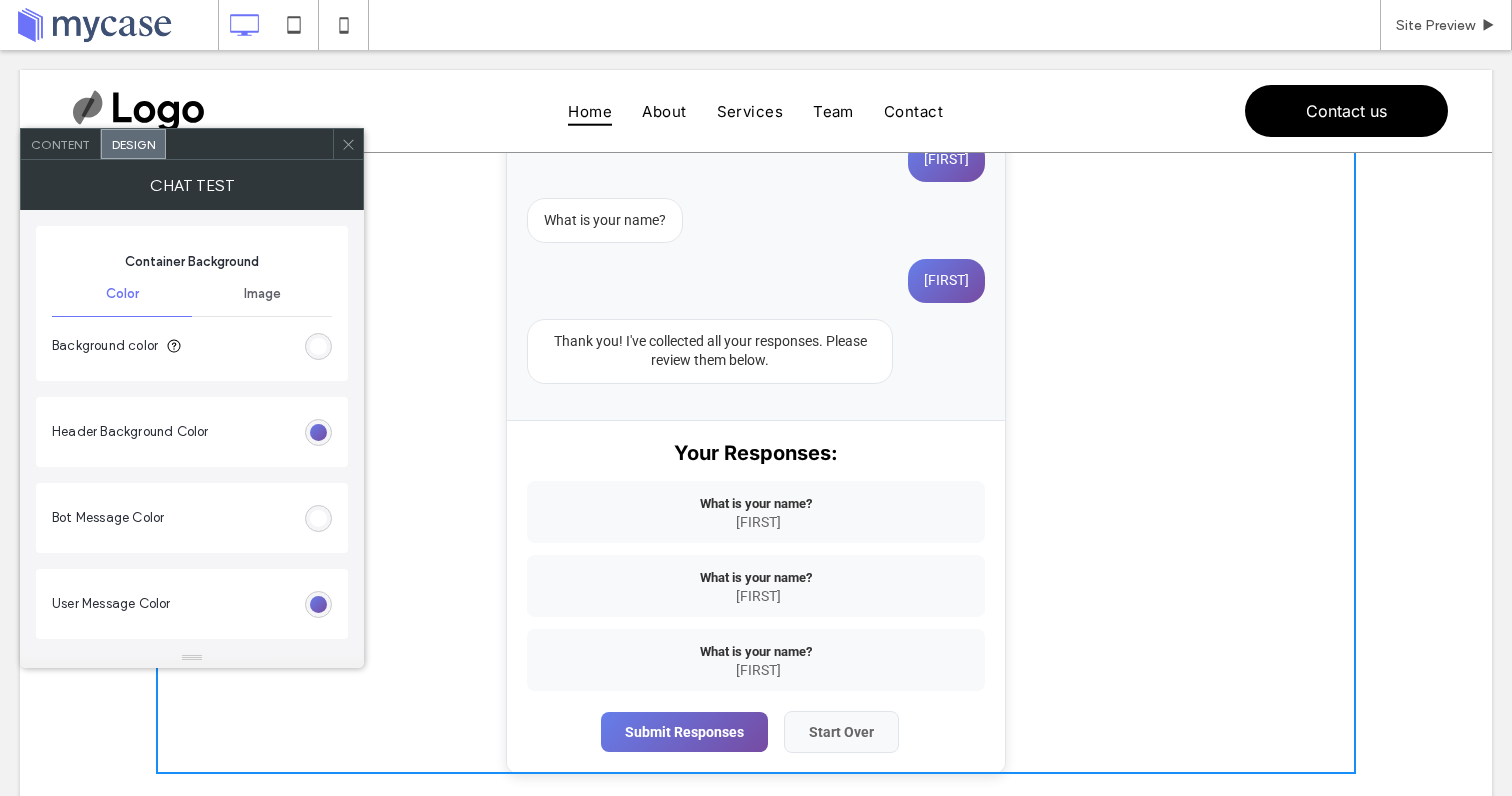 click 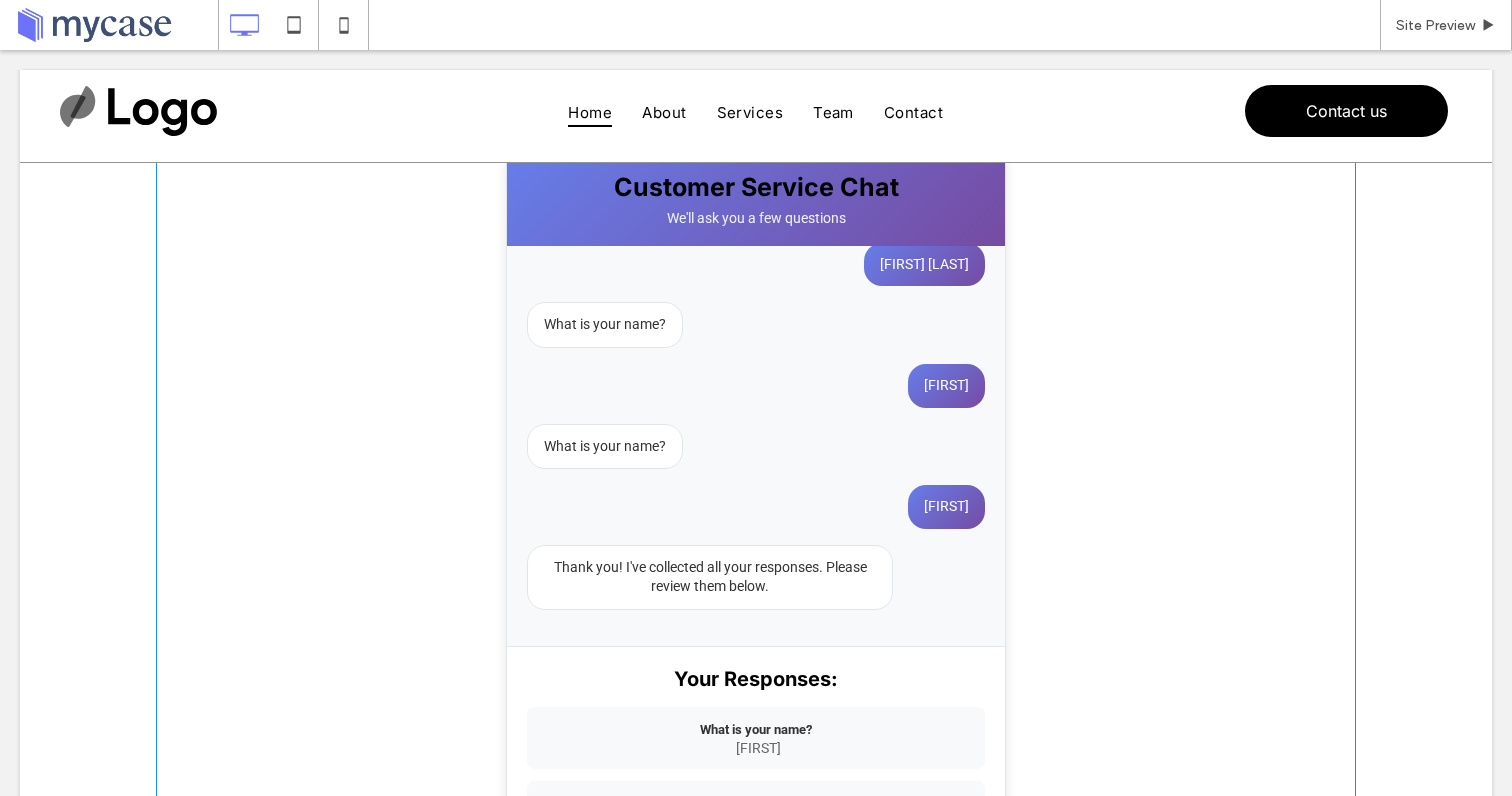 scroll, scrollTop: 0, scrollLeft: 0, axis: both 